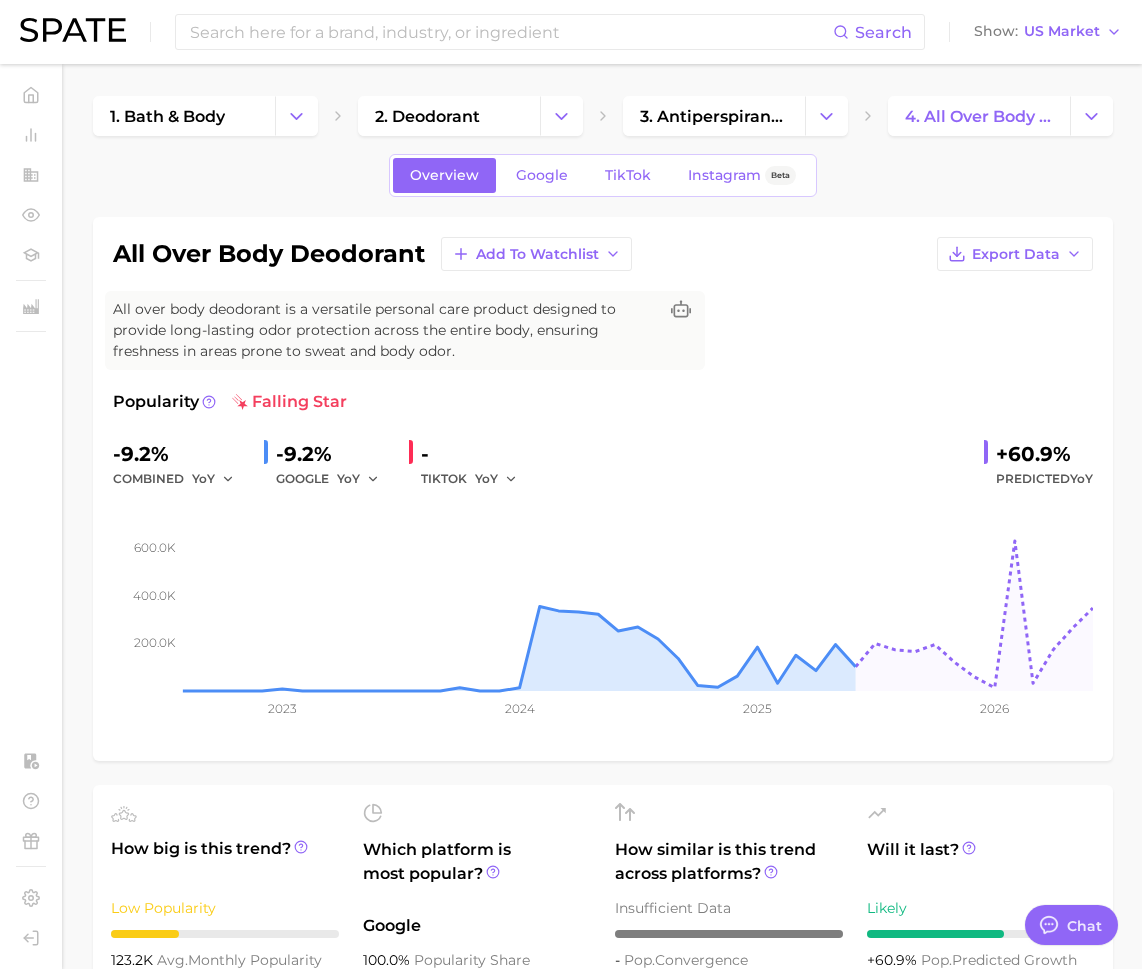 scroll, scrollTop: 0, scrollLeft: 0, axis: both 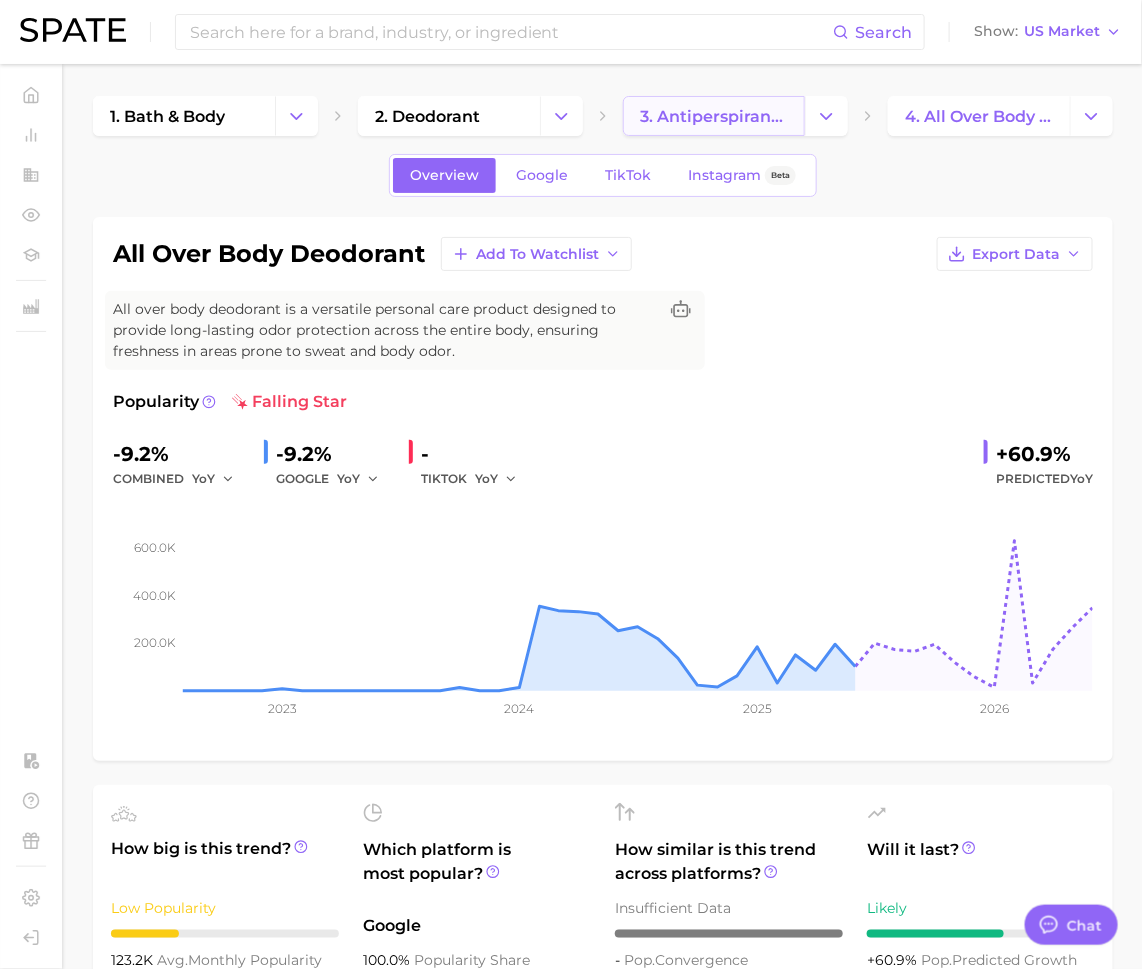 click on "3. antiperspirant products" at bounding box center (714, 116) 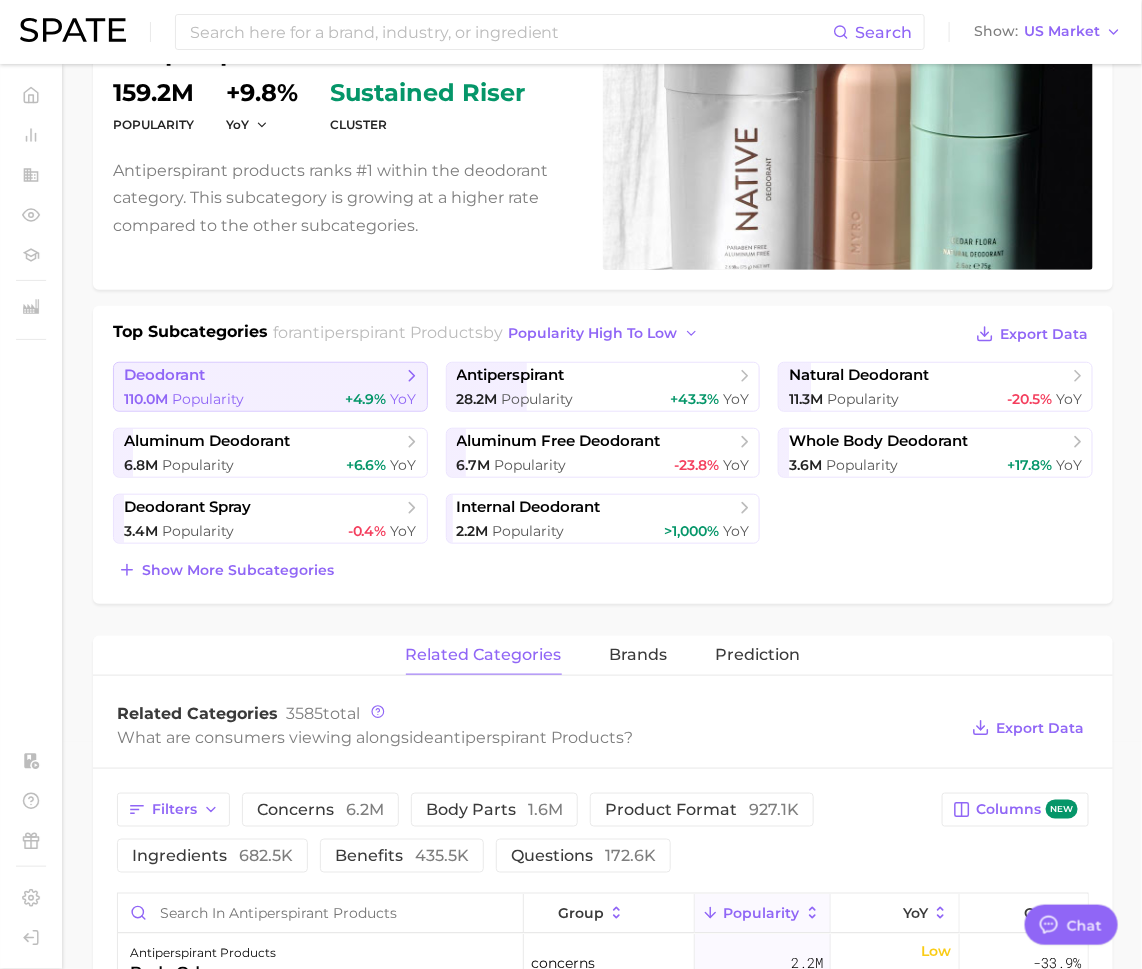 scroll, scrollTop: 222, scrollLeft: 0, axis: vertical 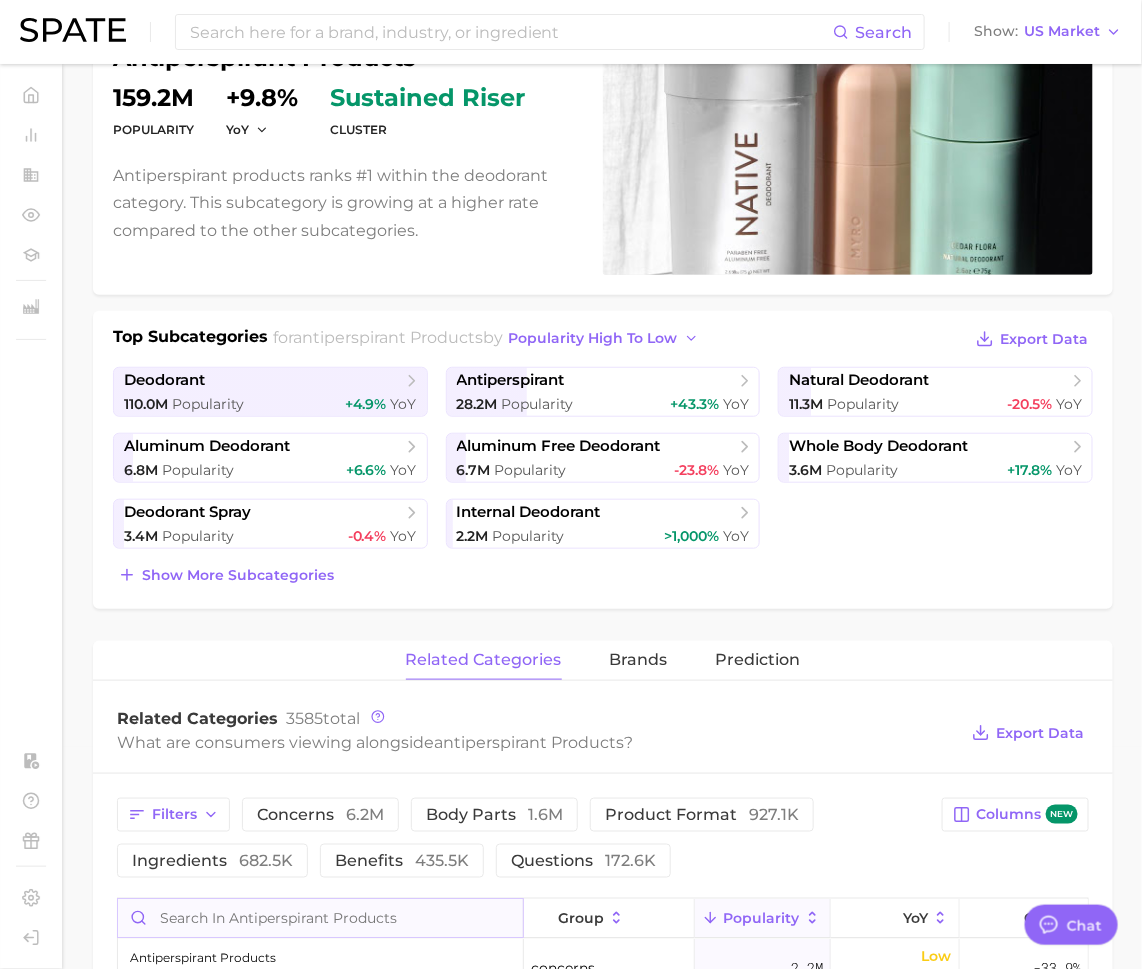 click at bounding box center [320, 918] 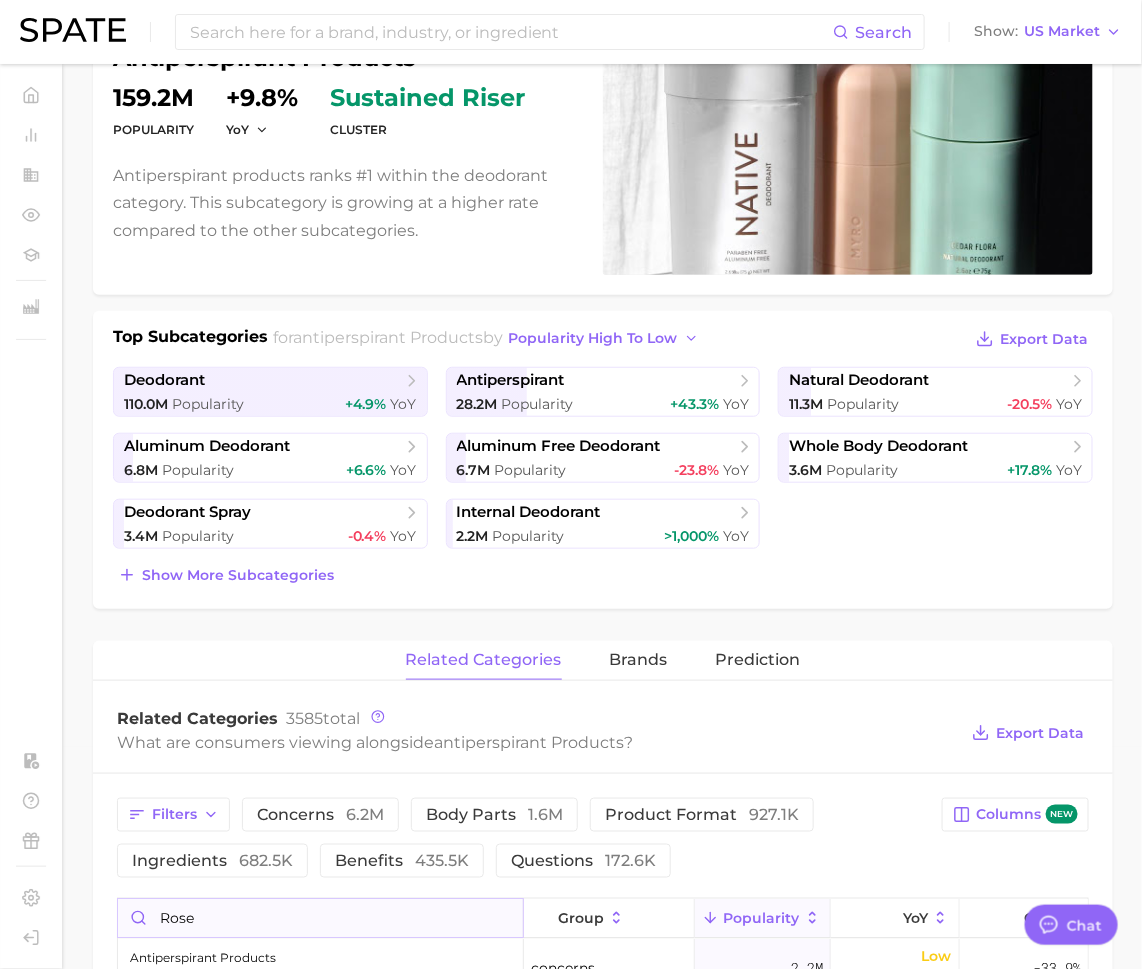 type on "rose" 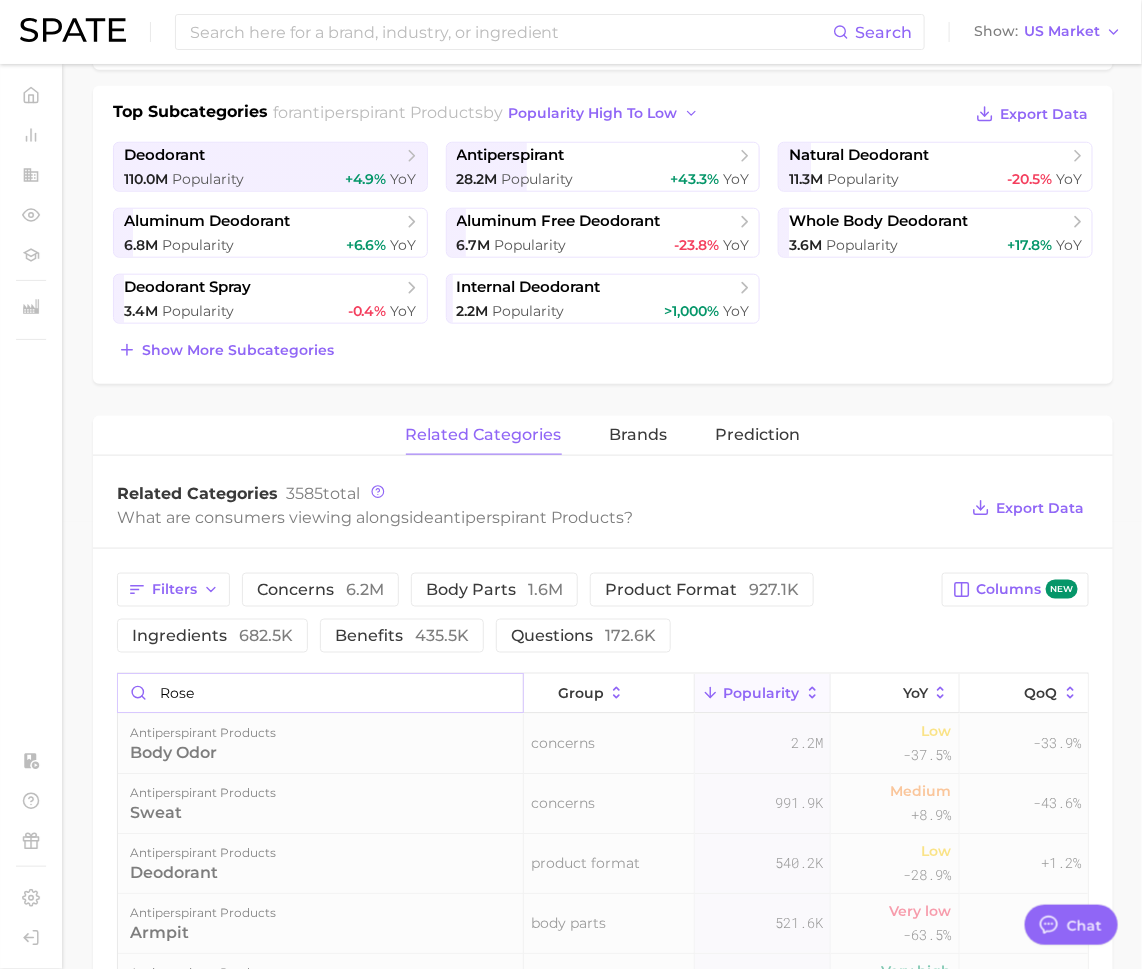 scroll, scrollTop: 448, scrollLeft: 0, axis: vertical 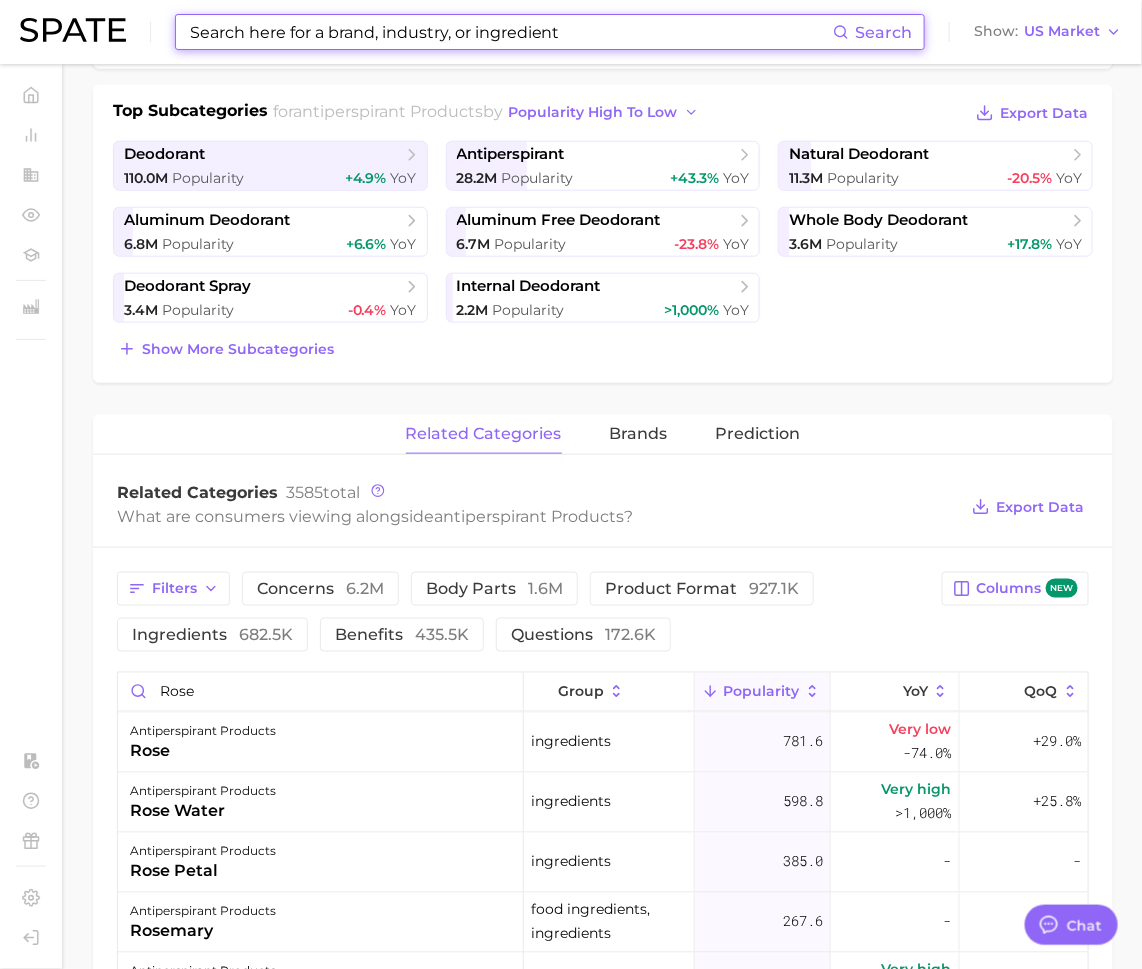 click at bounding box center [510, 32] 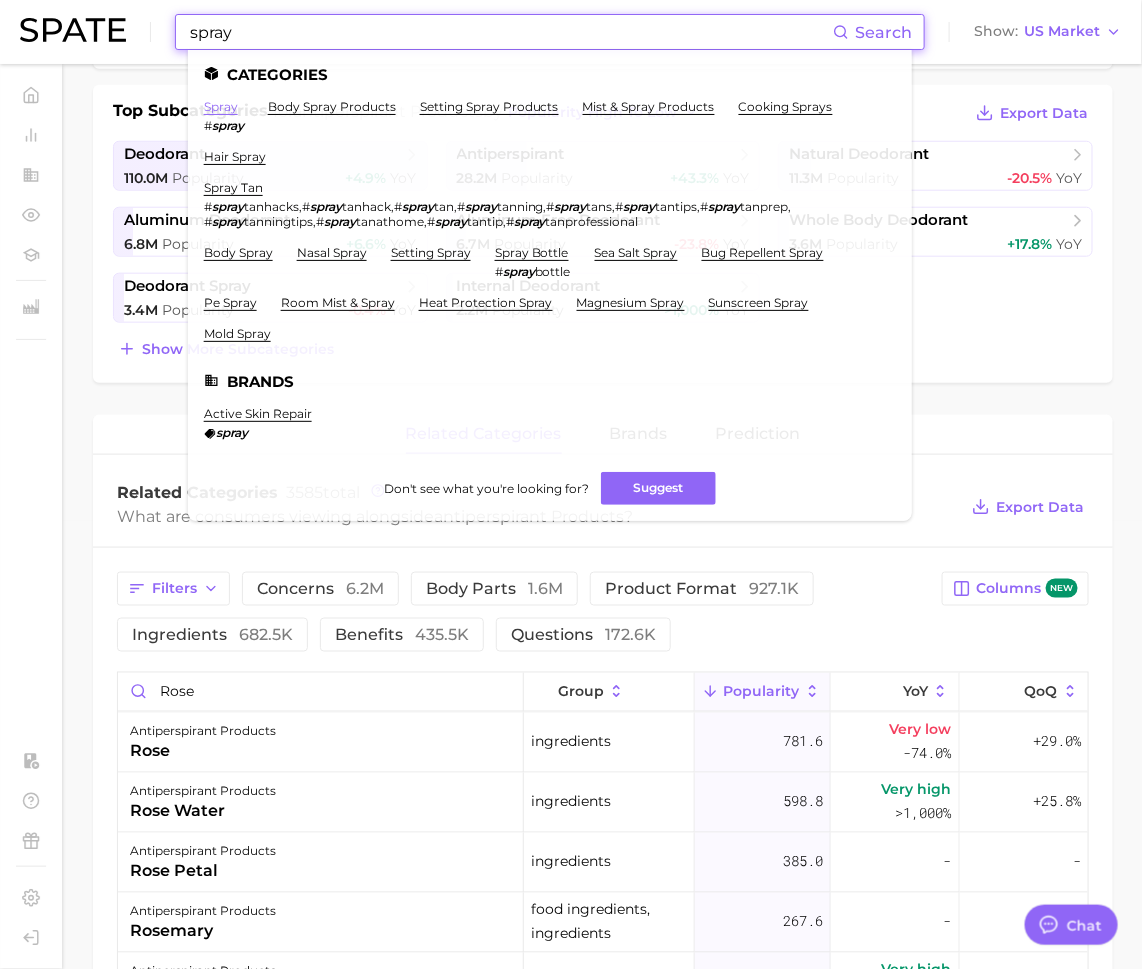 type on "spray" 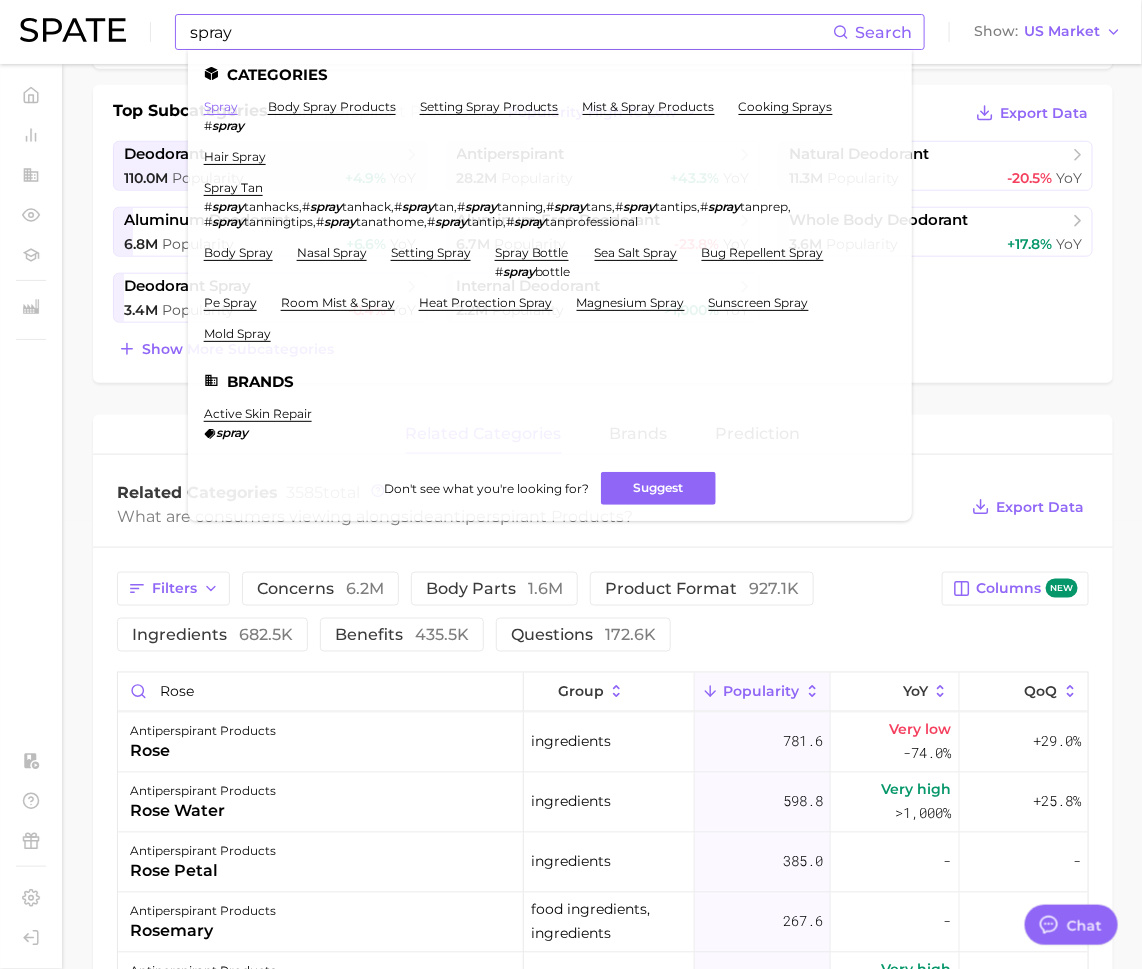 click on "spray" at bounding box center (221, 106) 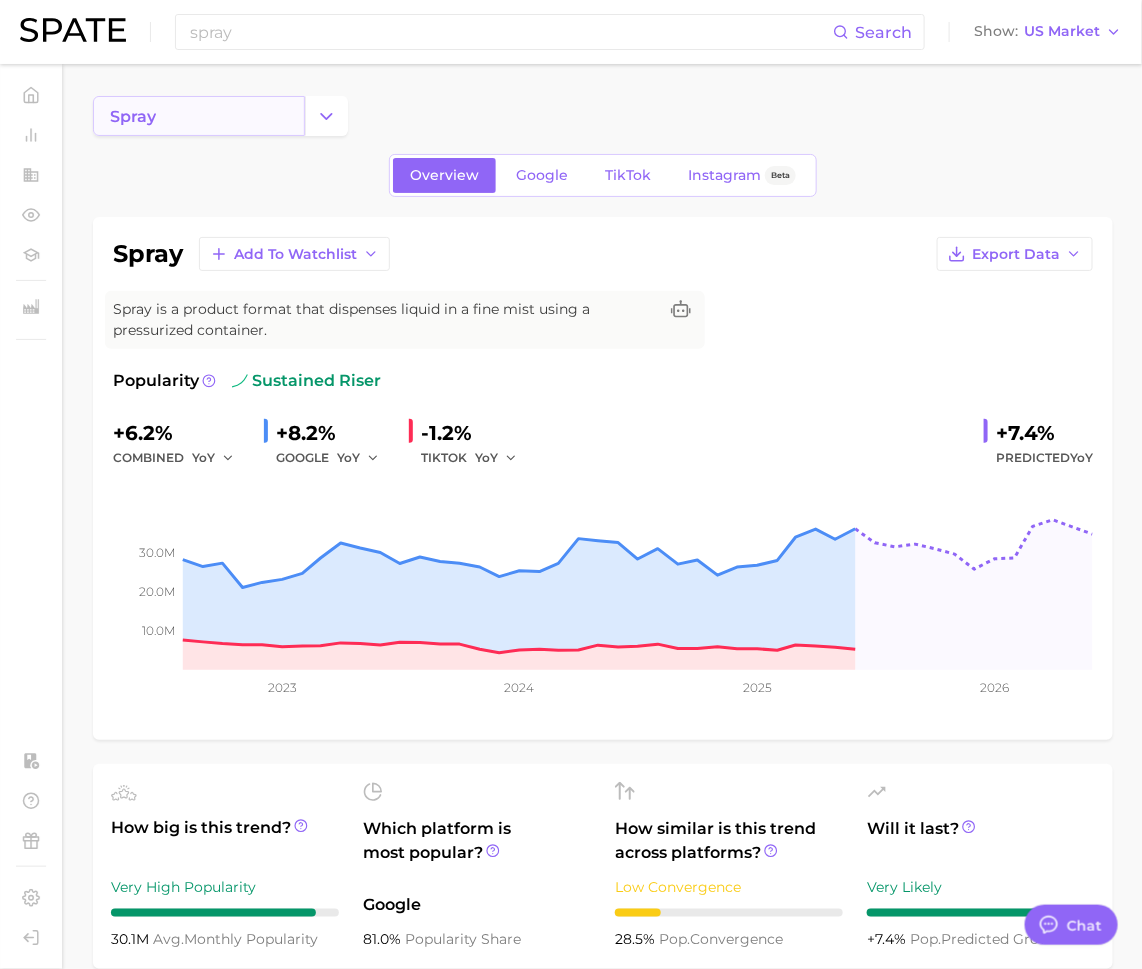 click on "spray" at bounding box center (199, 116) 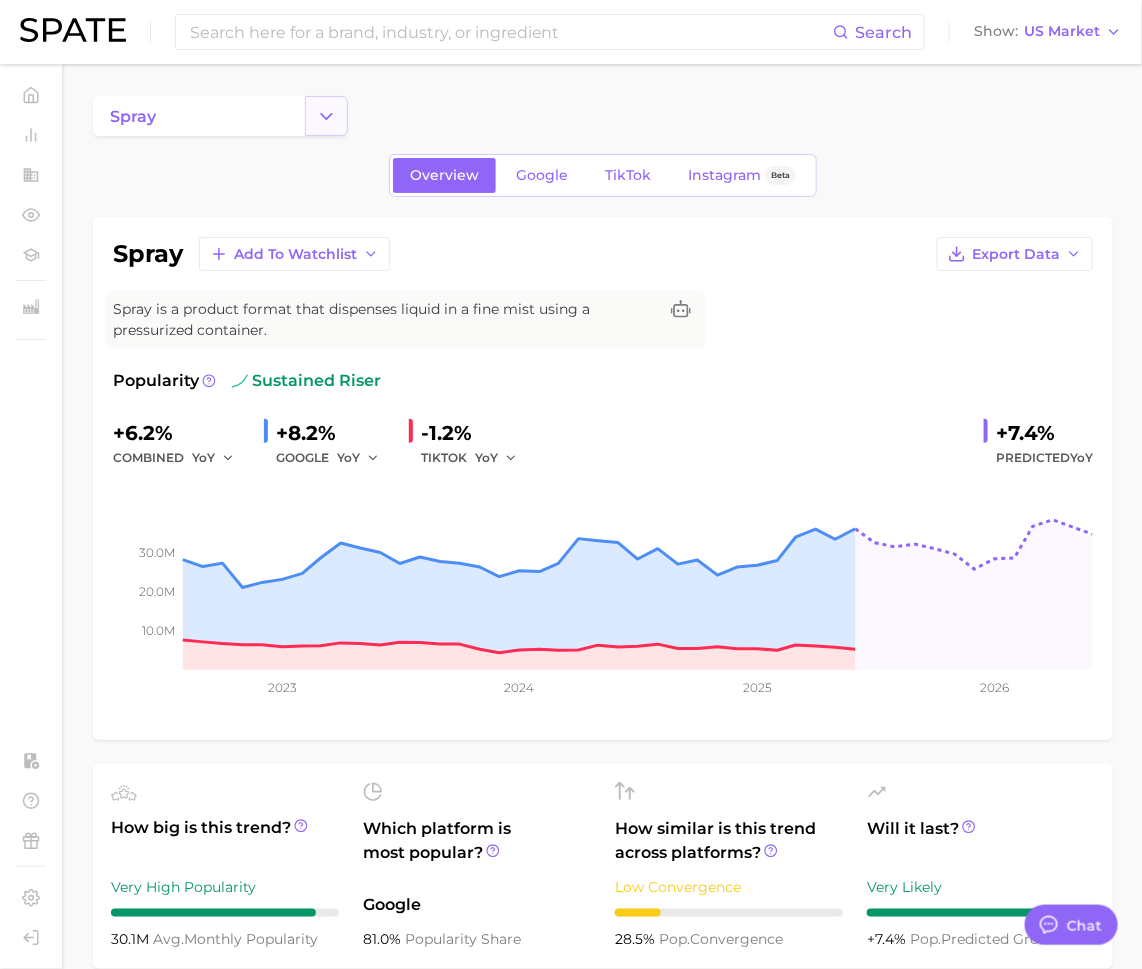 click 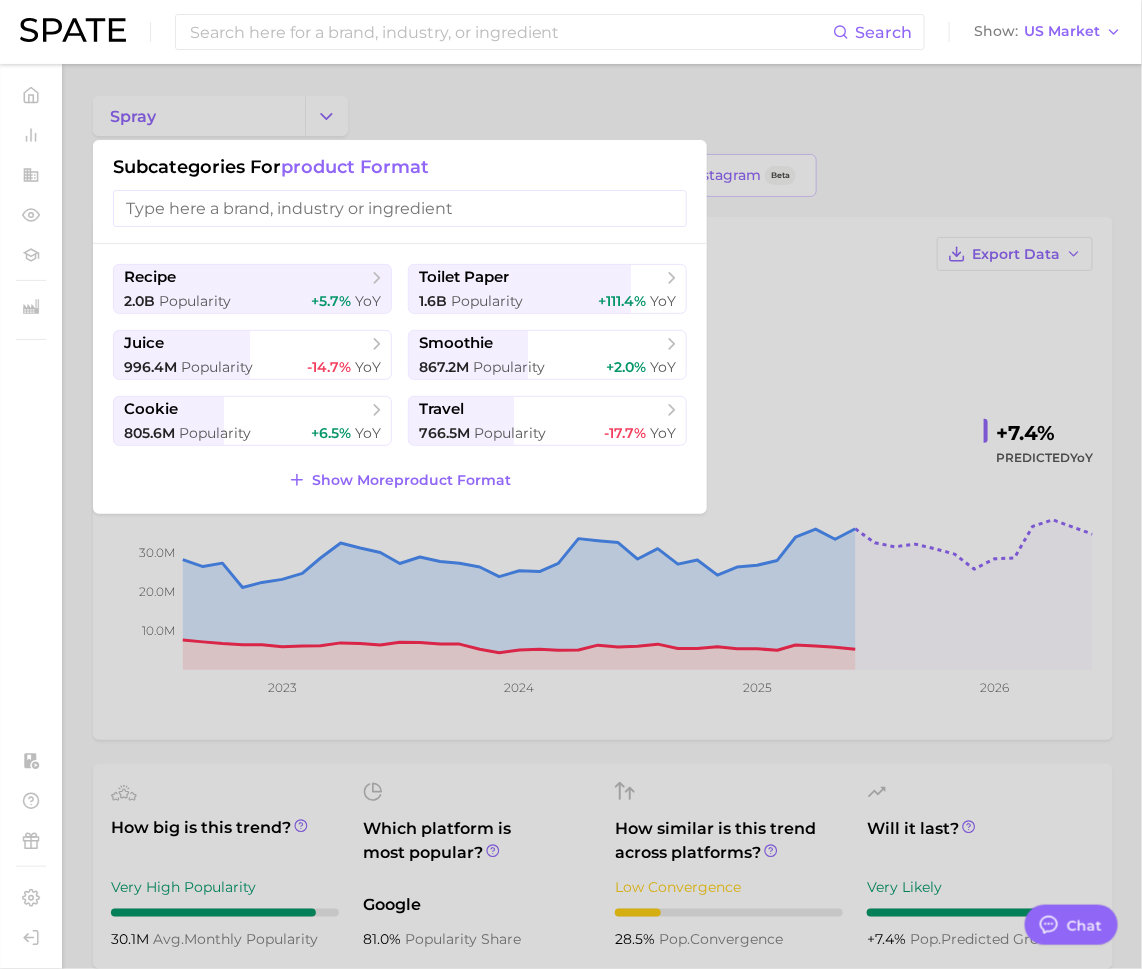 click at bounding box center (571, 484) 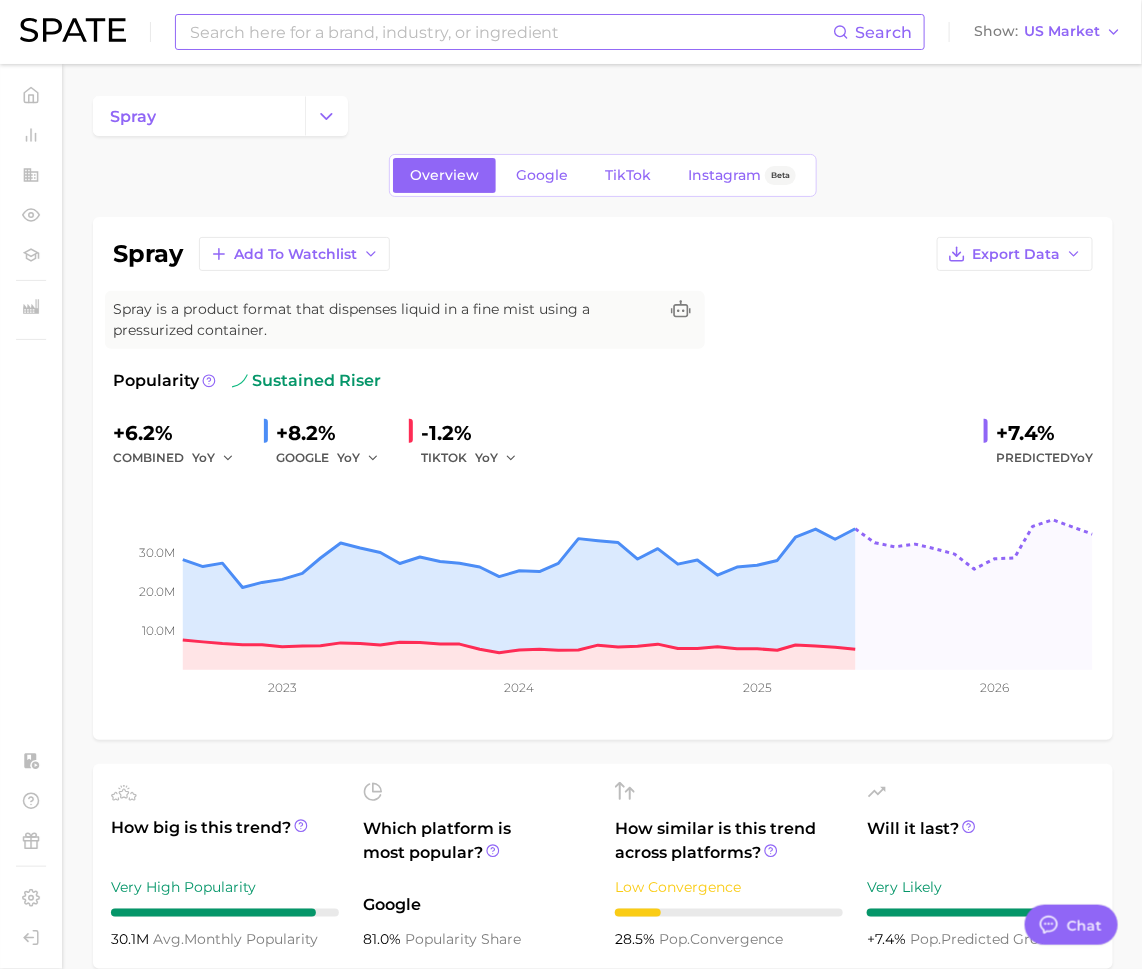 click at bounding box center [510, 32] 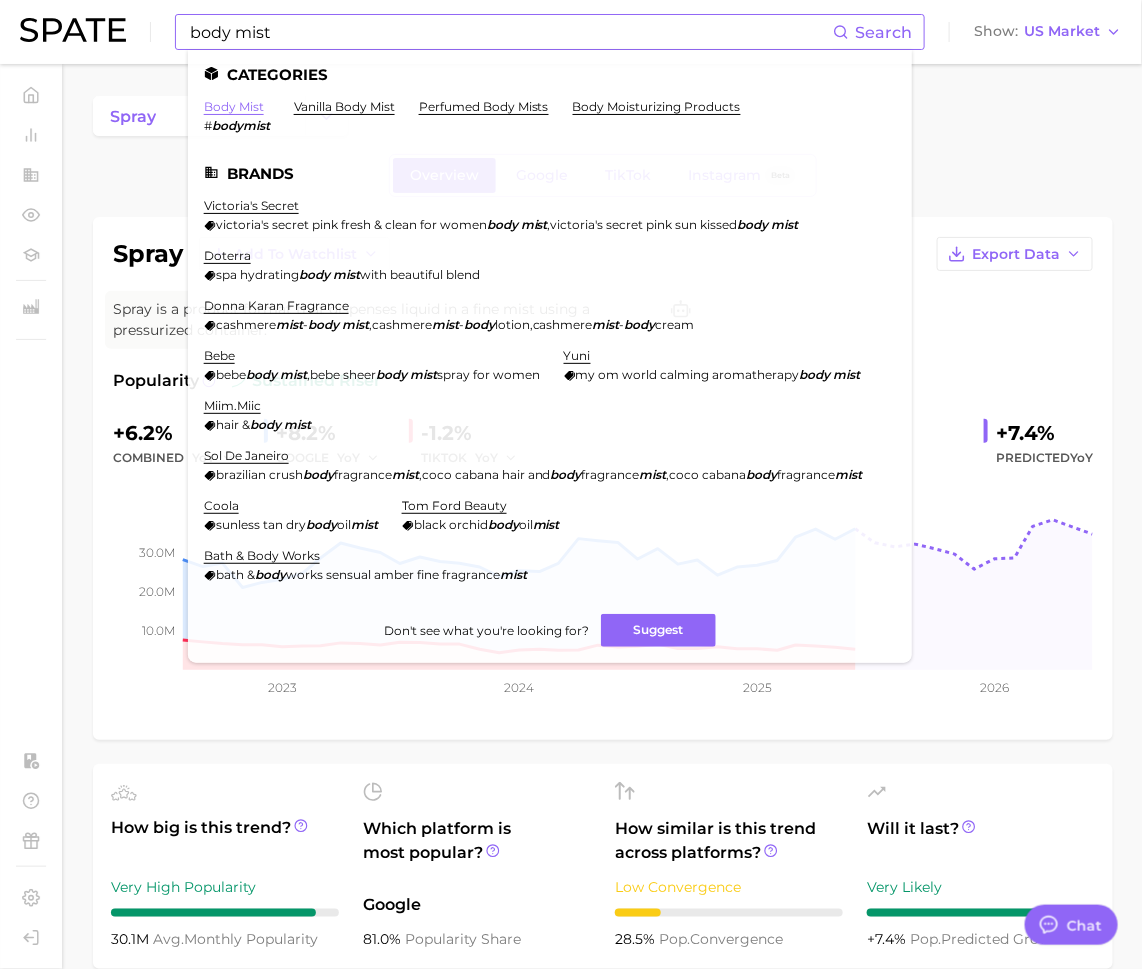 click on "body mist" at bounding box center (234, 106) 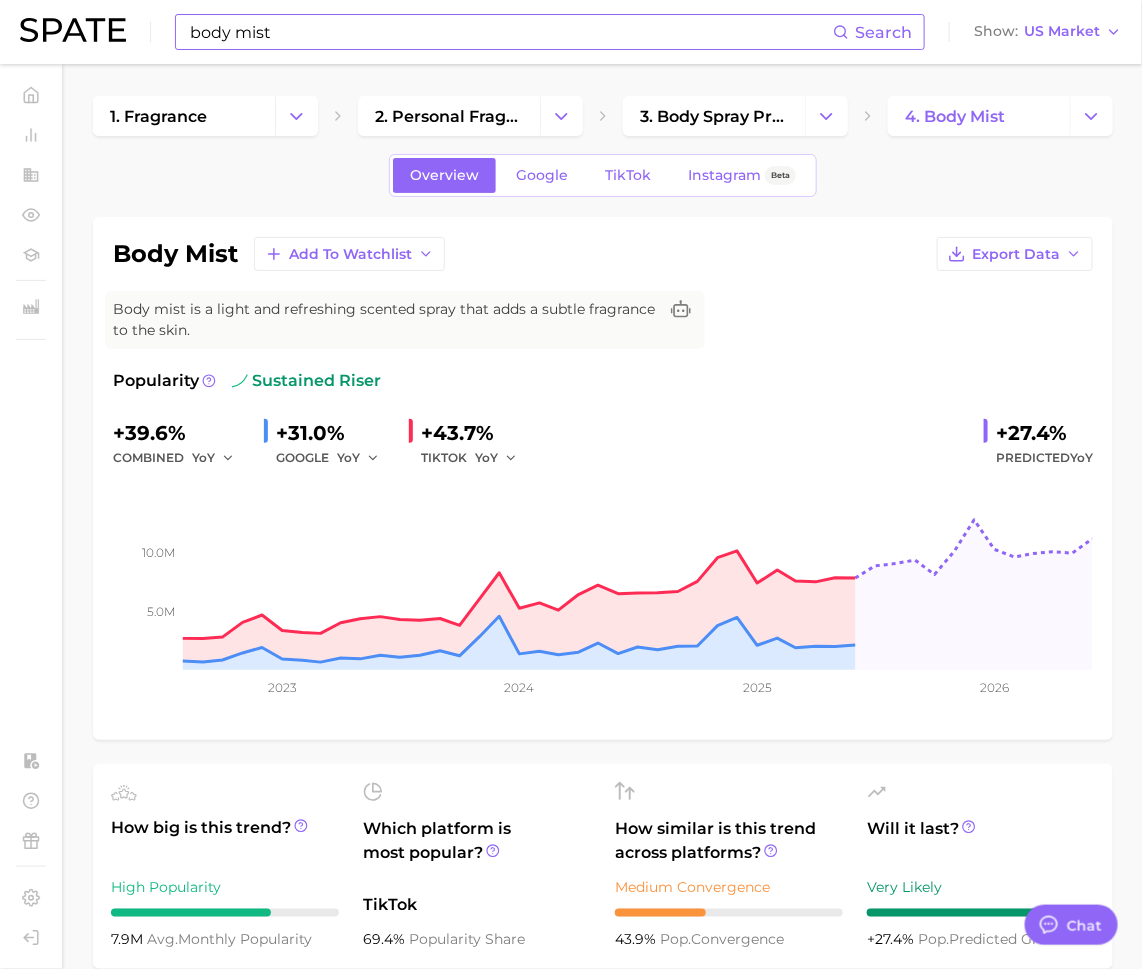 click on "body mist" at bounding box center [510, 32] 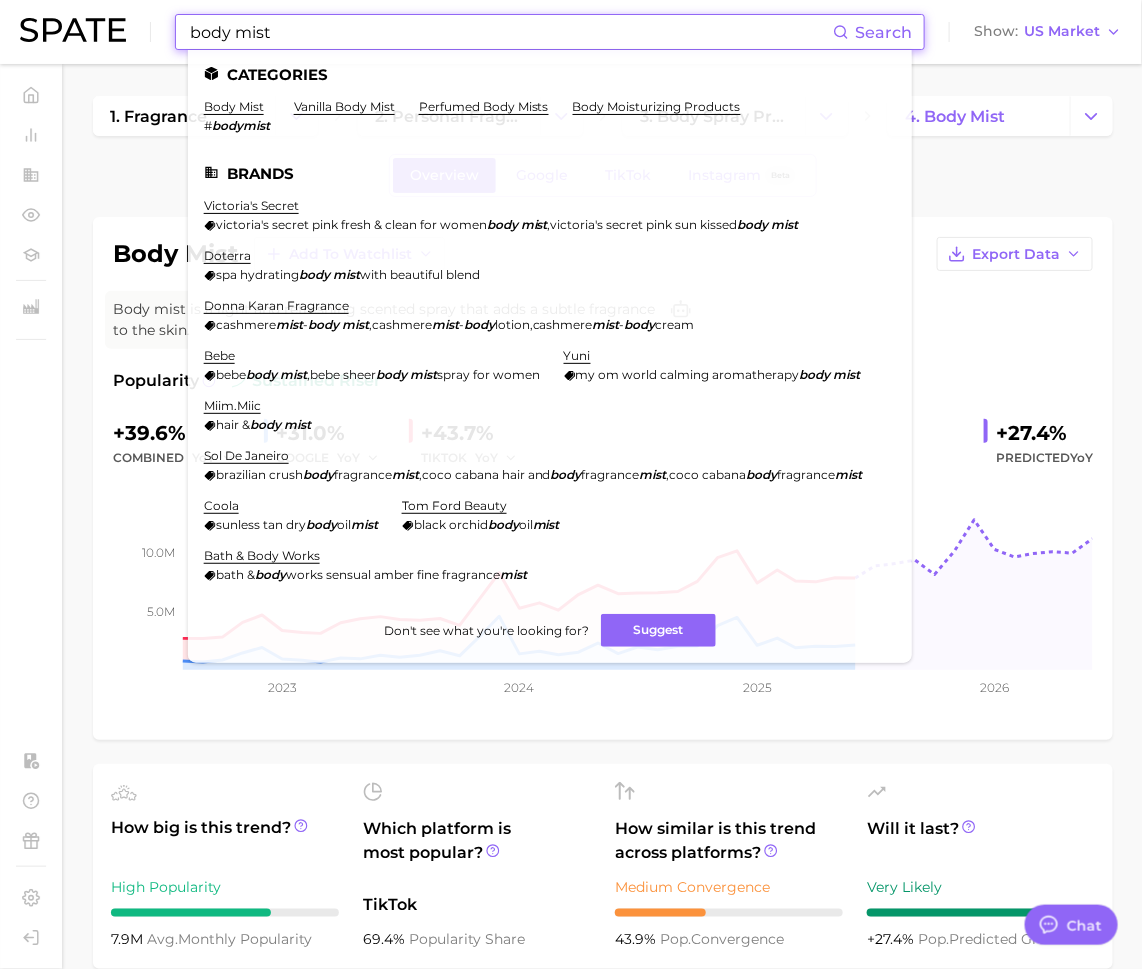 click on "body mist" at bounding box center (510, 32) 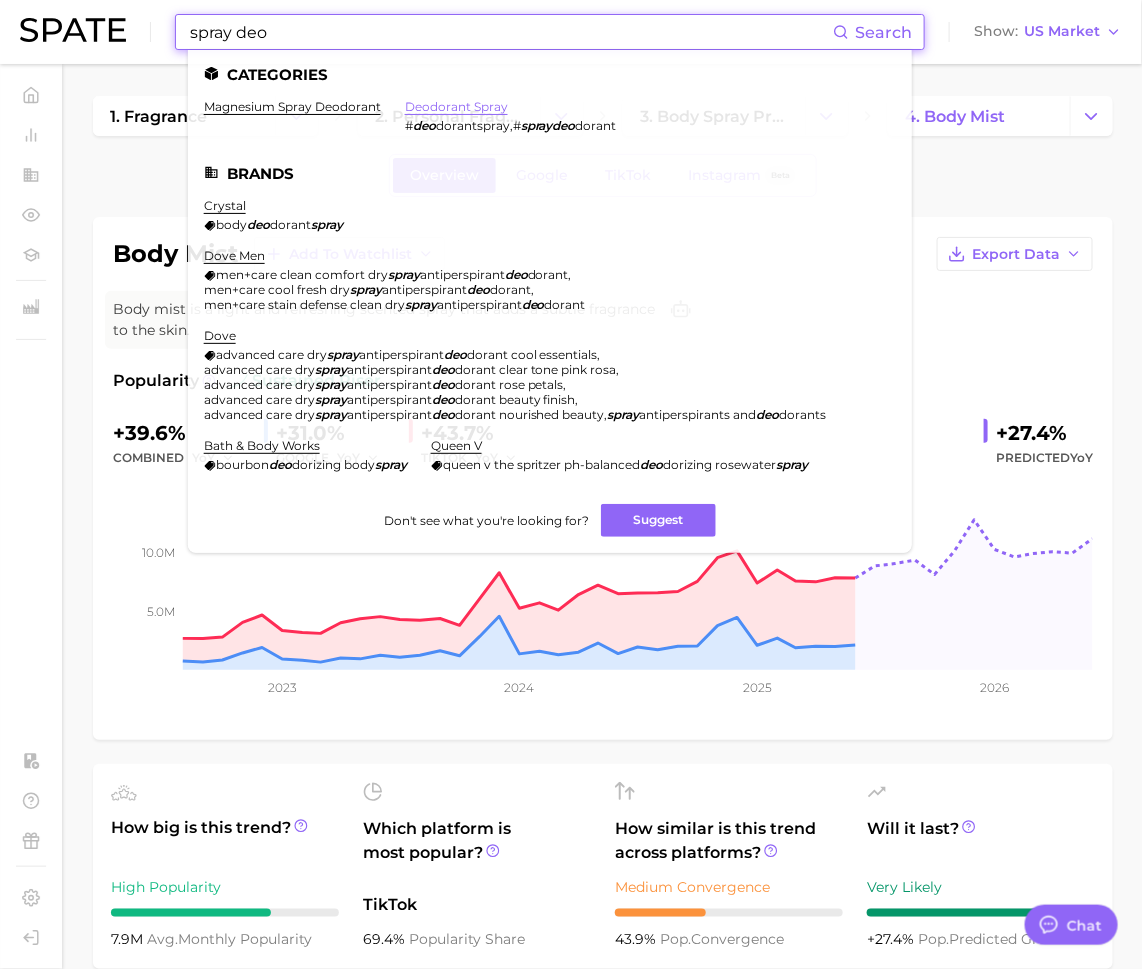 type on "spray deo" 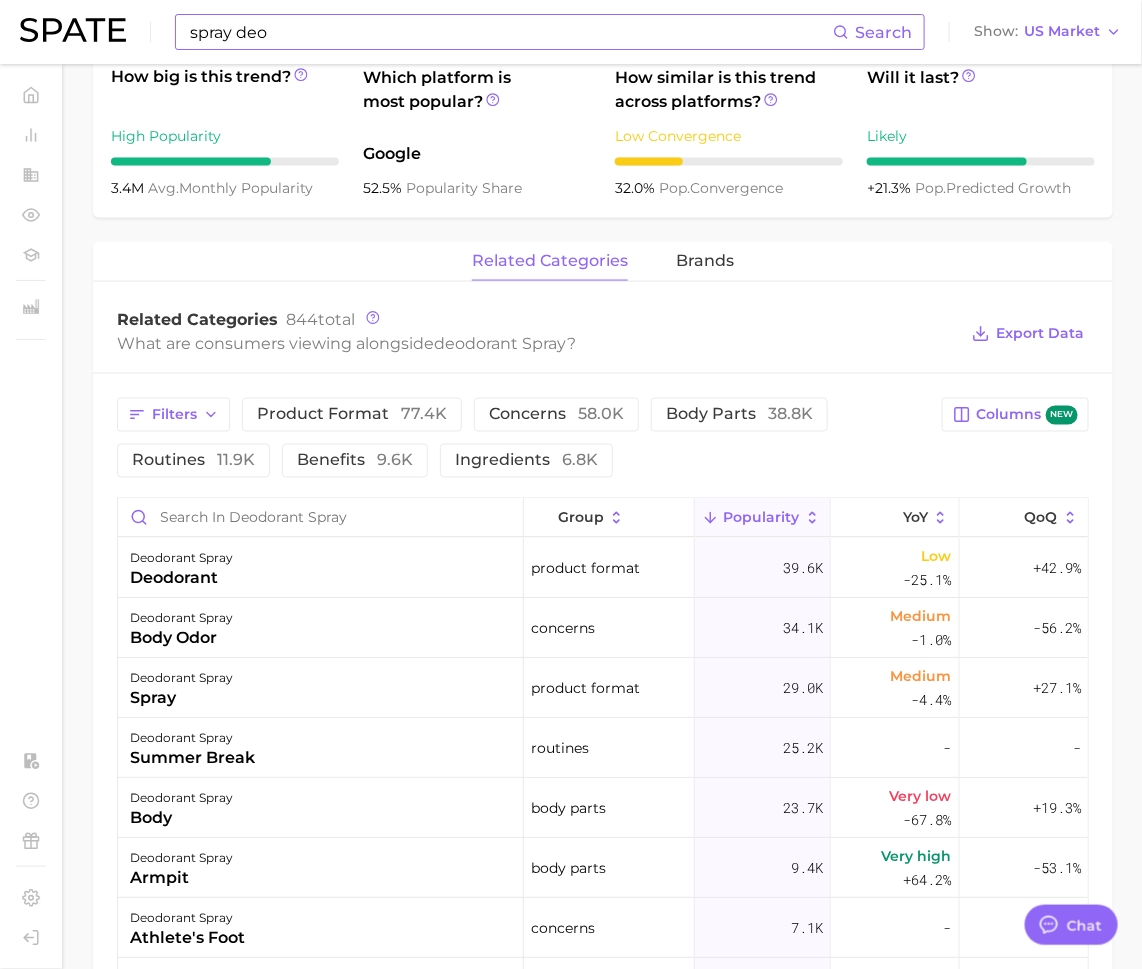 scroll, scrollTop: 848, scrollLeft: 0, axis: vertical 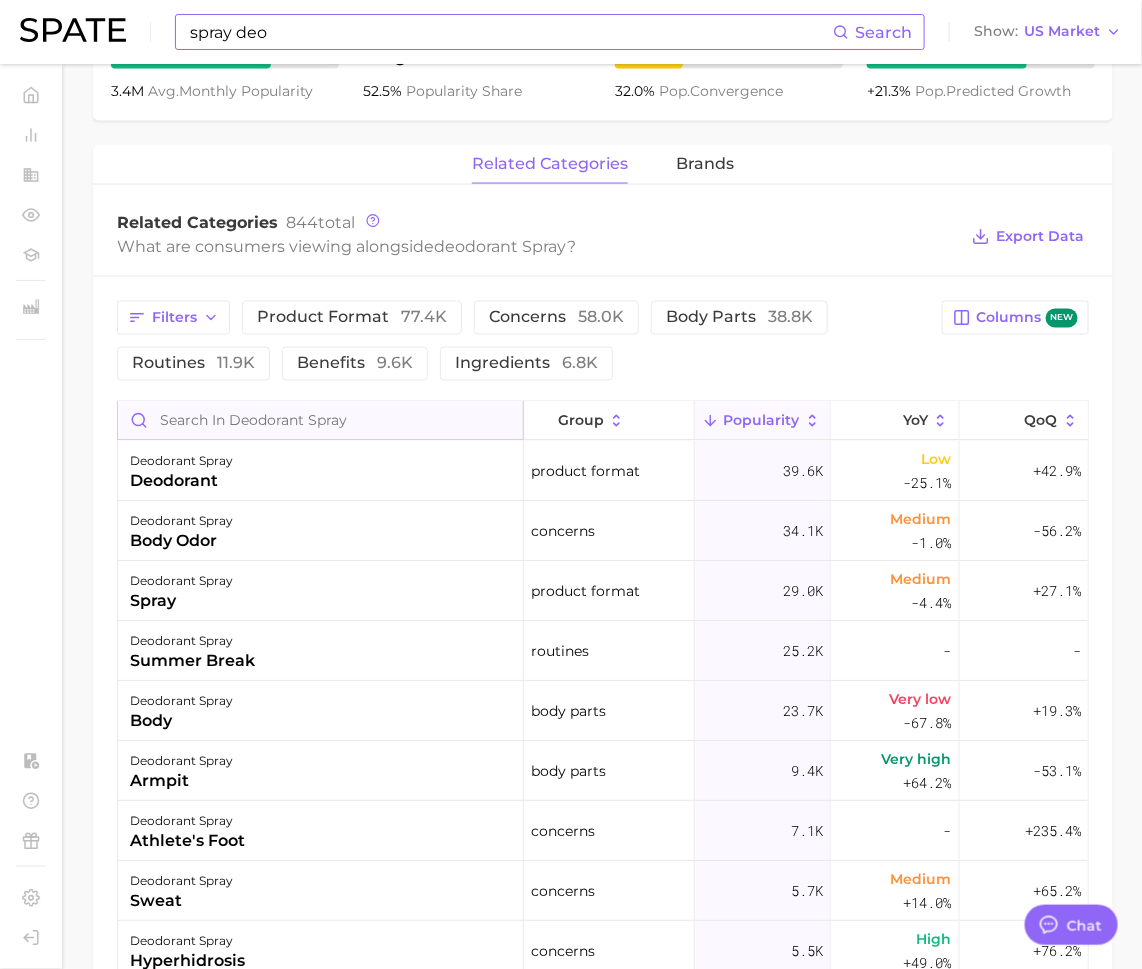 click at bounding box center [320, 421] 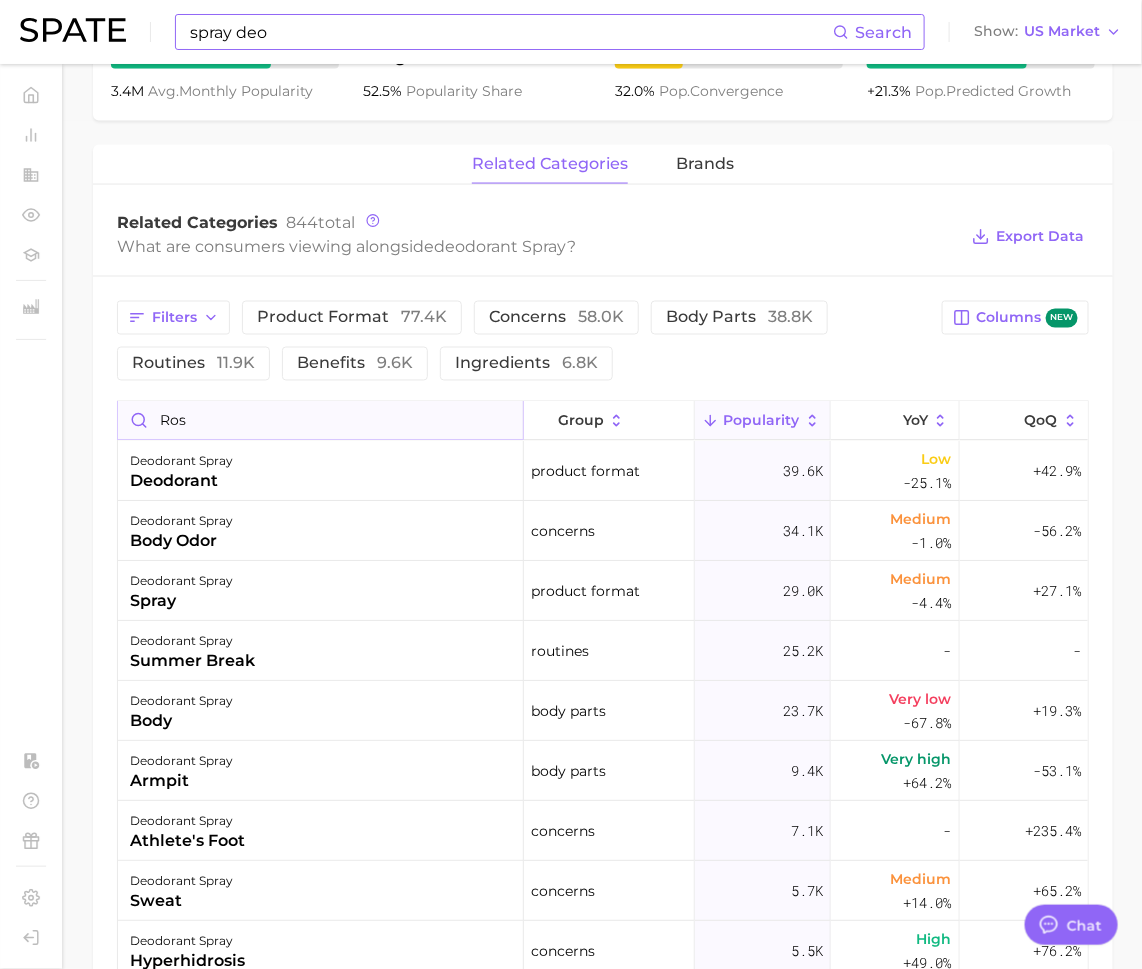 type on "rose" 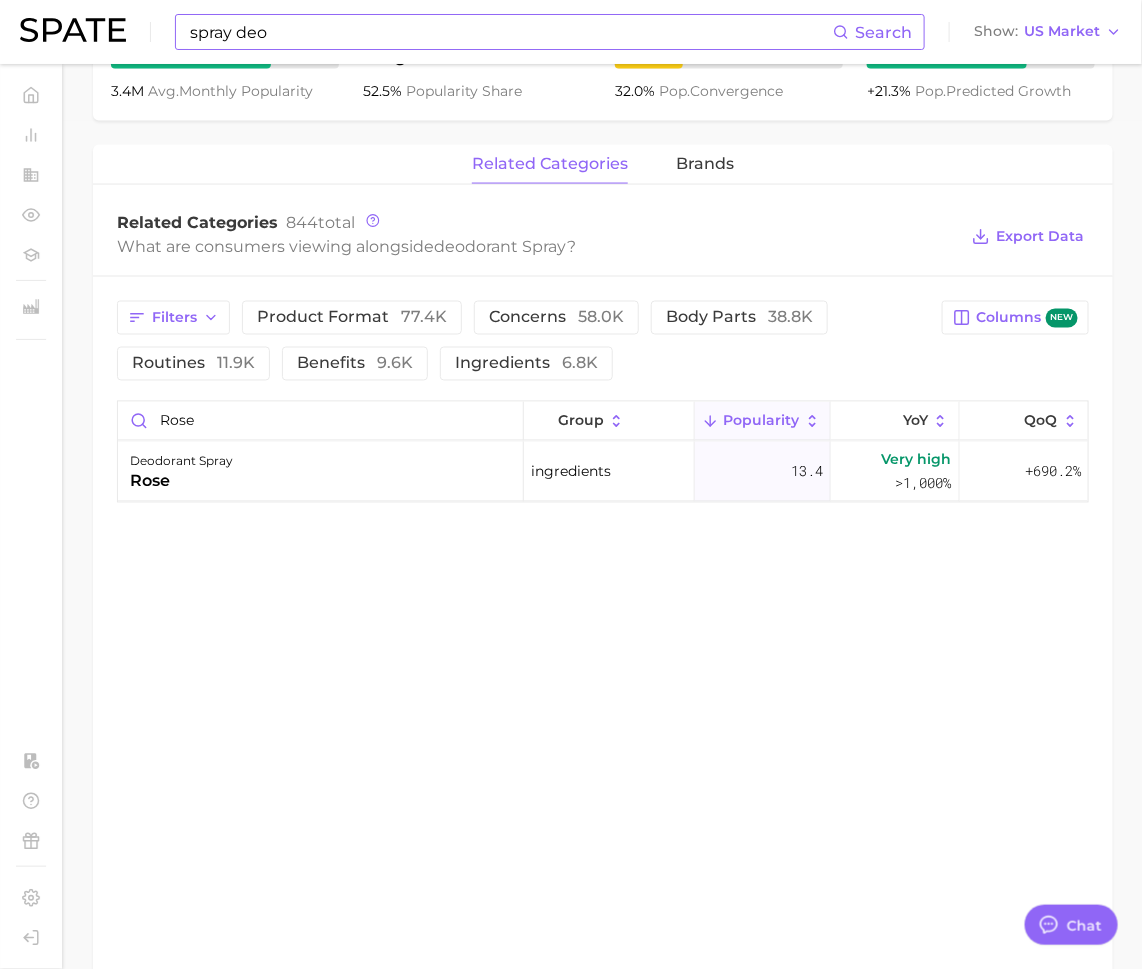 type on "body mist" 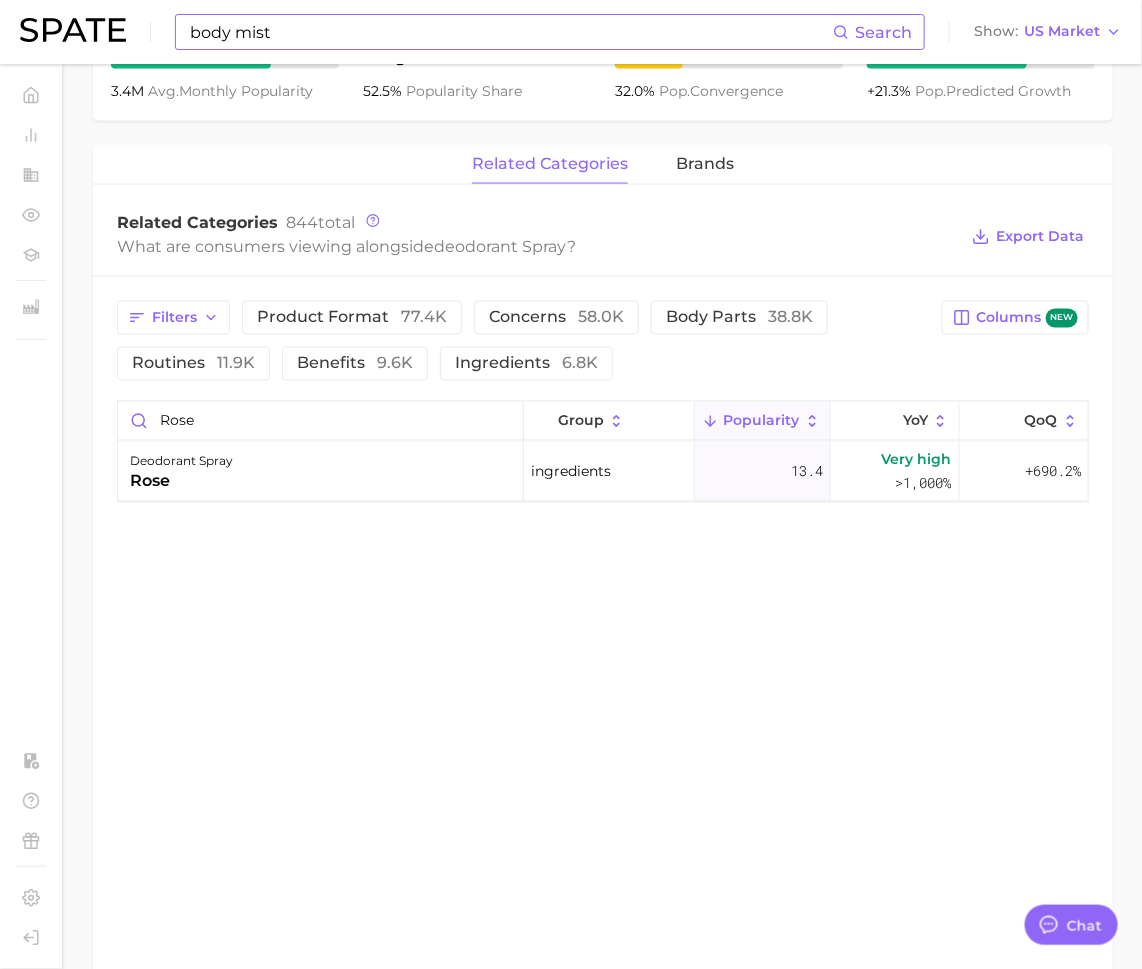 scroll, scrollTop: 0, scrollLeft: 0, axis: both 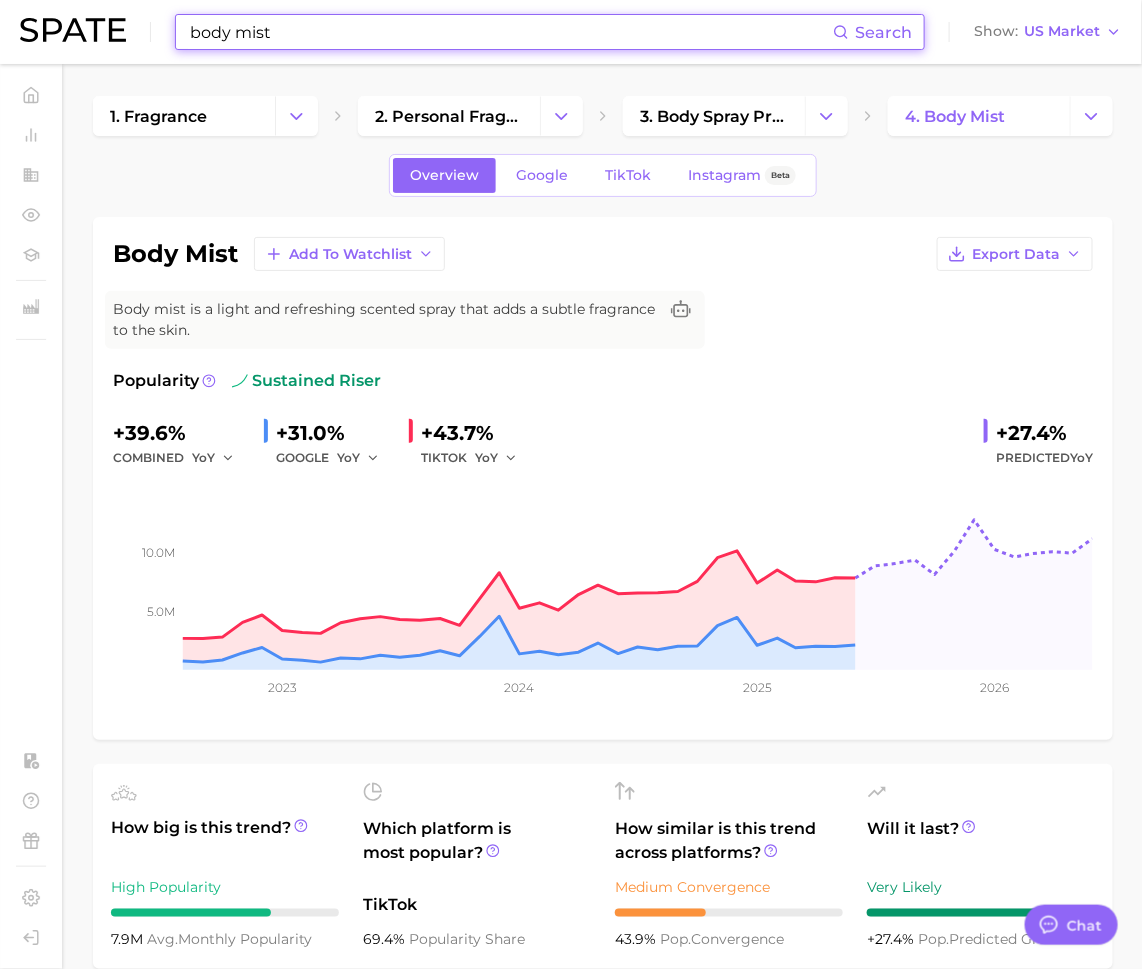 type 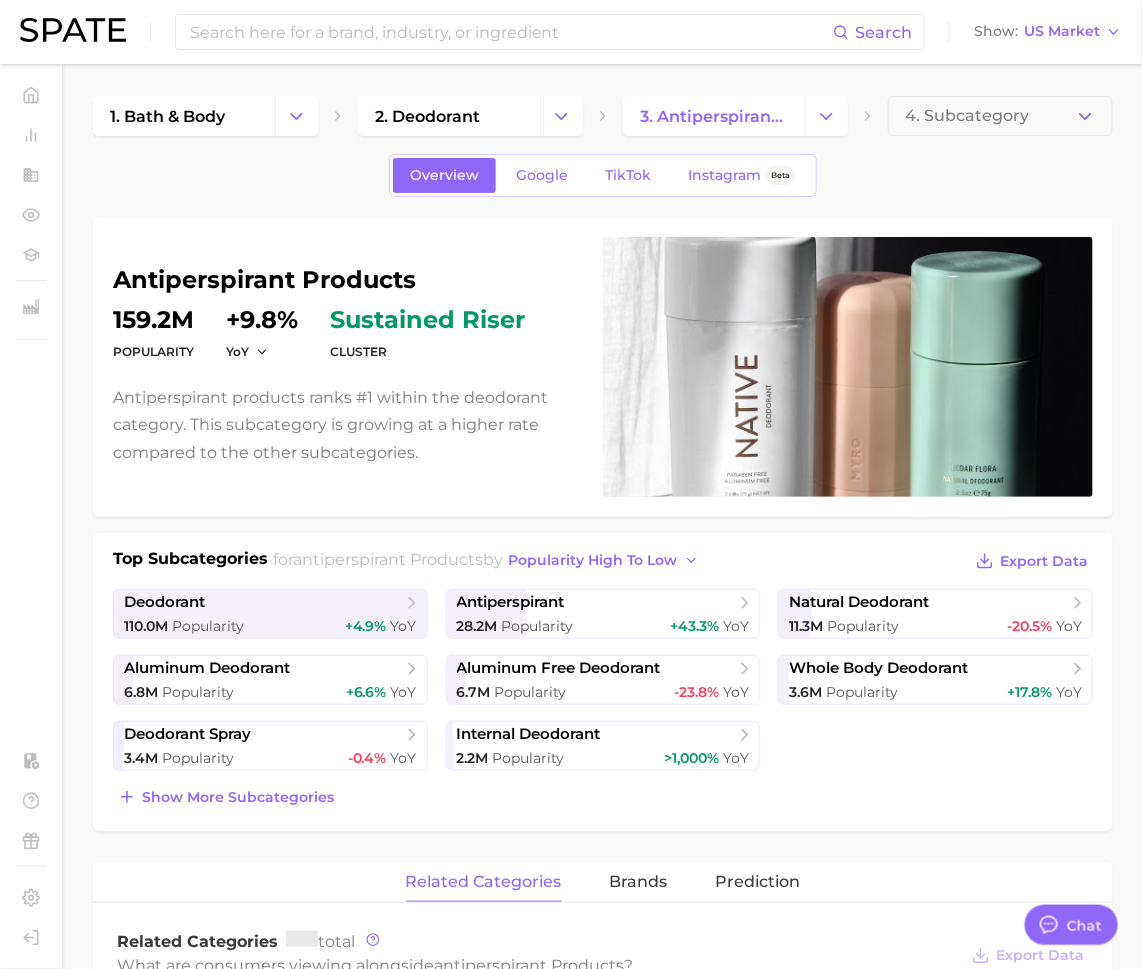 scroll, scrollTop: 448, scrollLeft: 0, axis: vertical 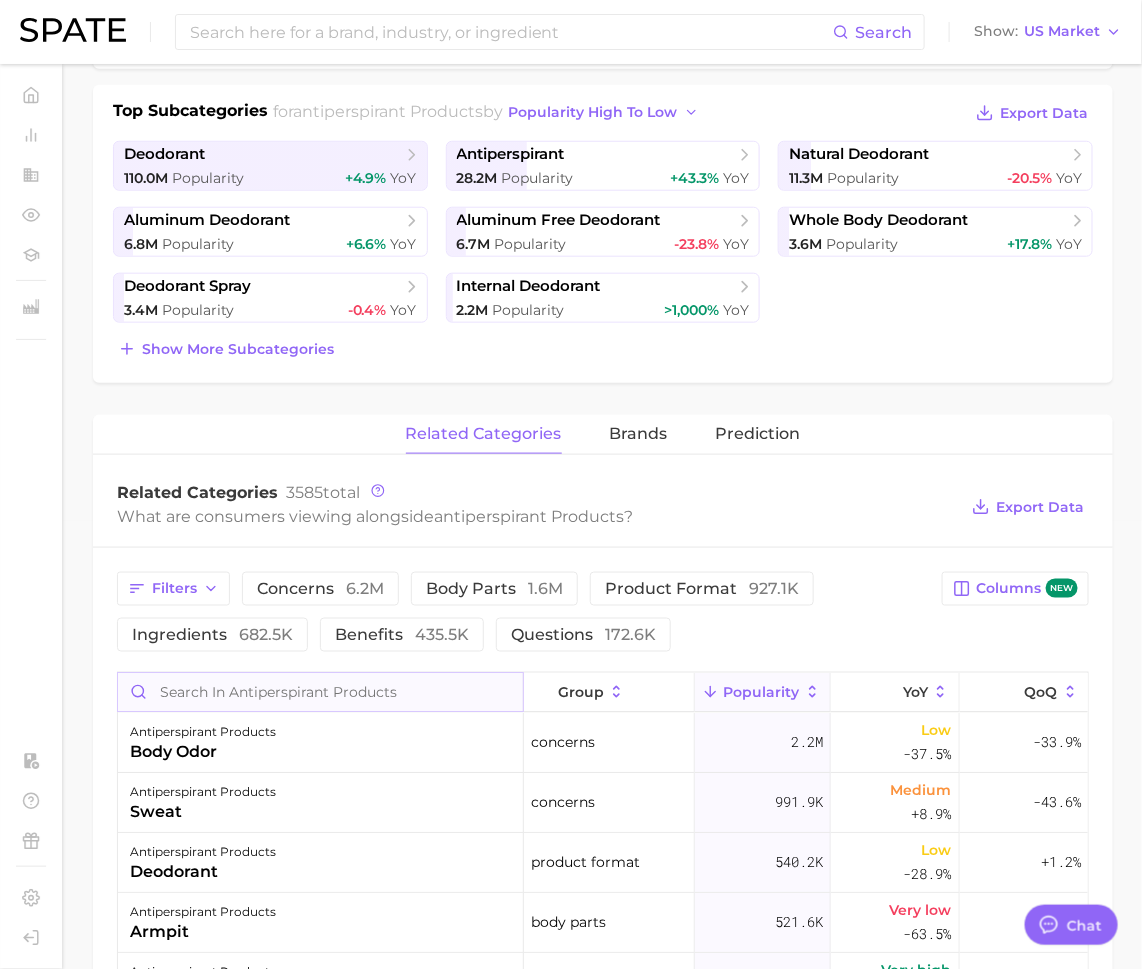 click at bounding box center (320, 692) 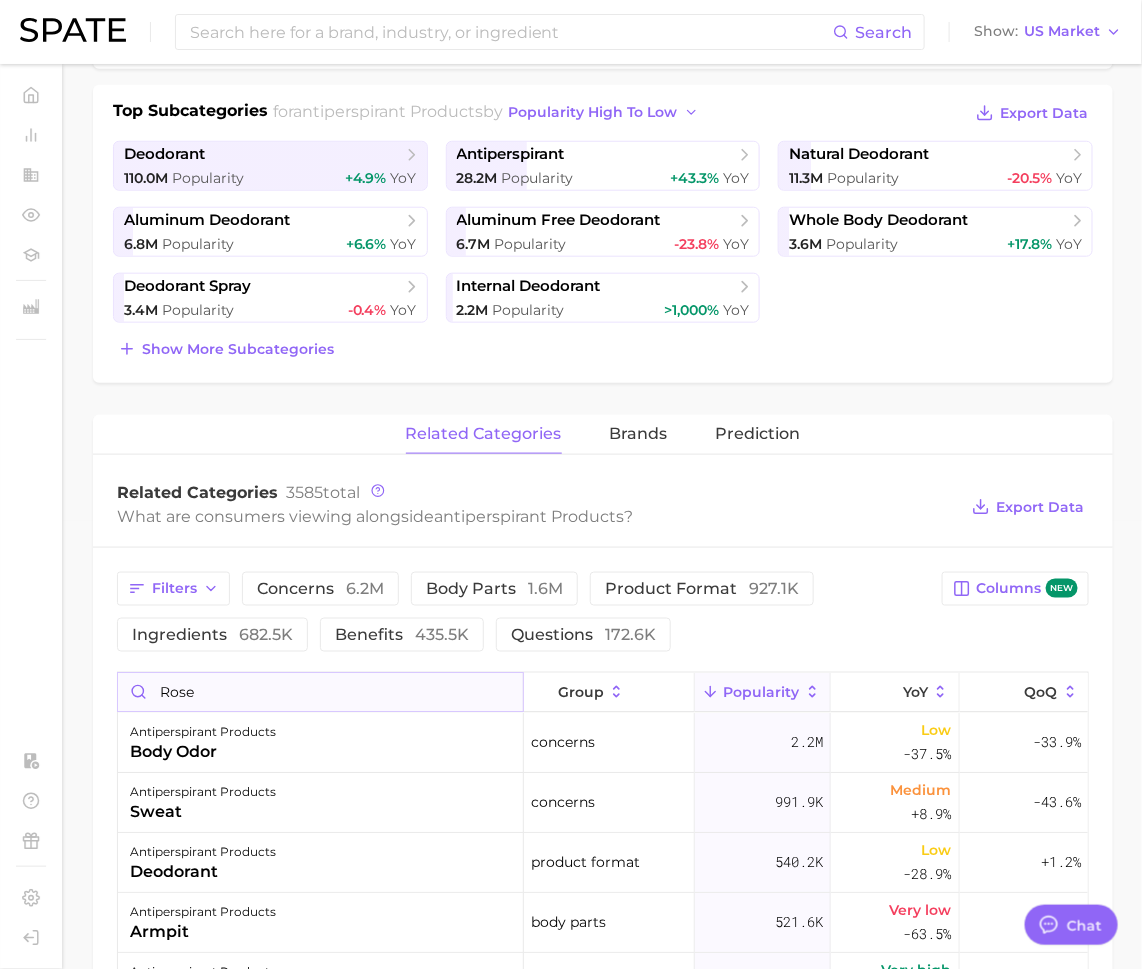 type on "rose" 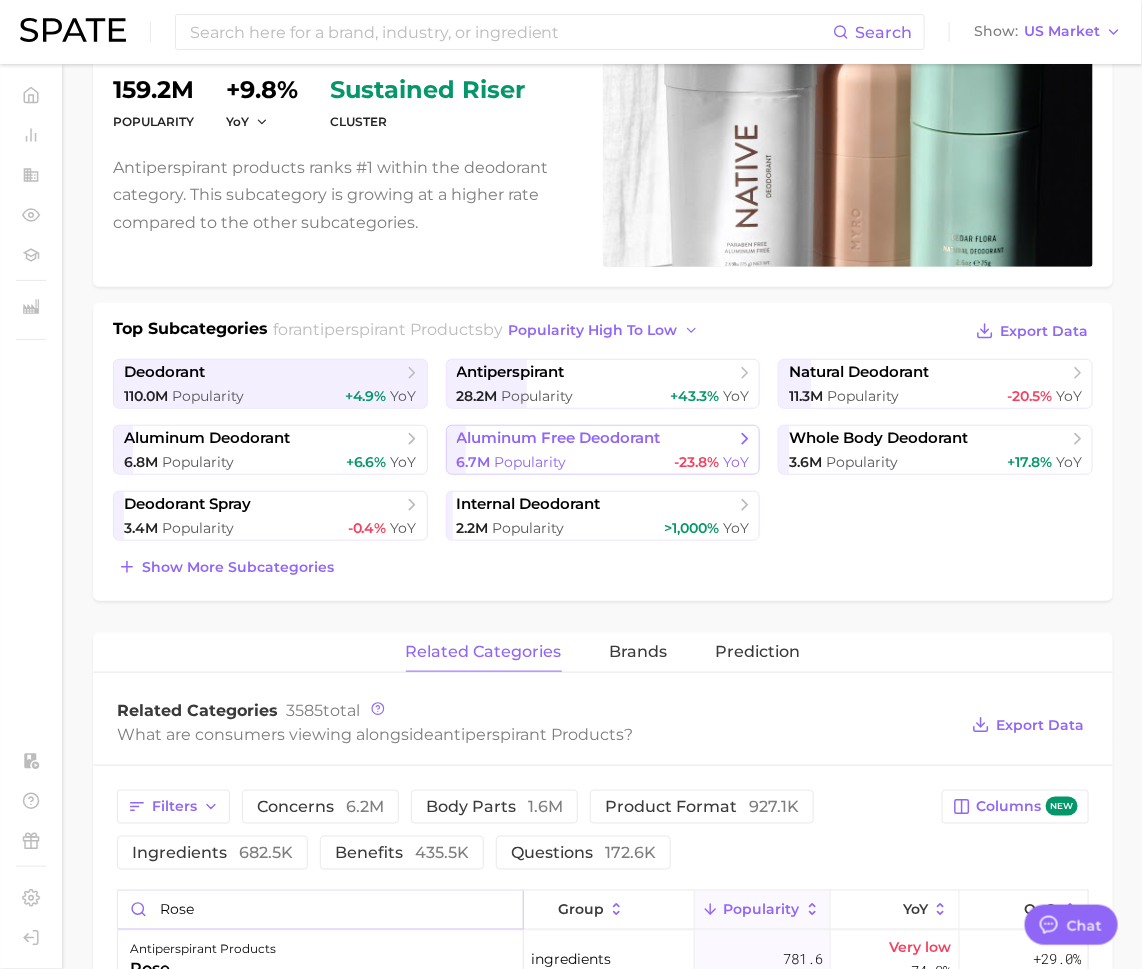 scroll, scrollTop: 0, scrollLeft: 0, axis: both 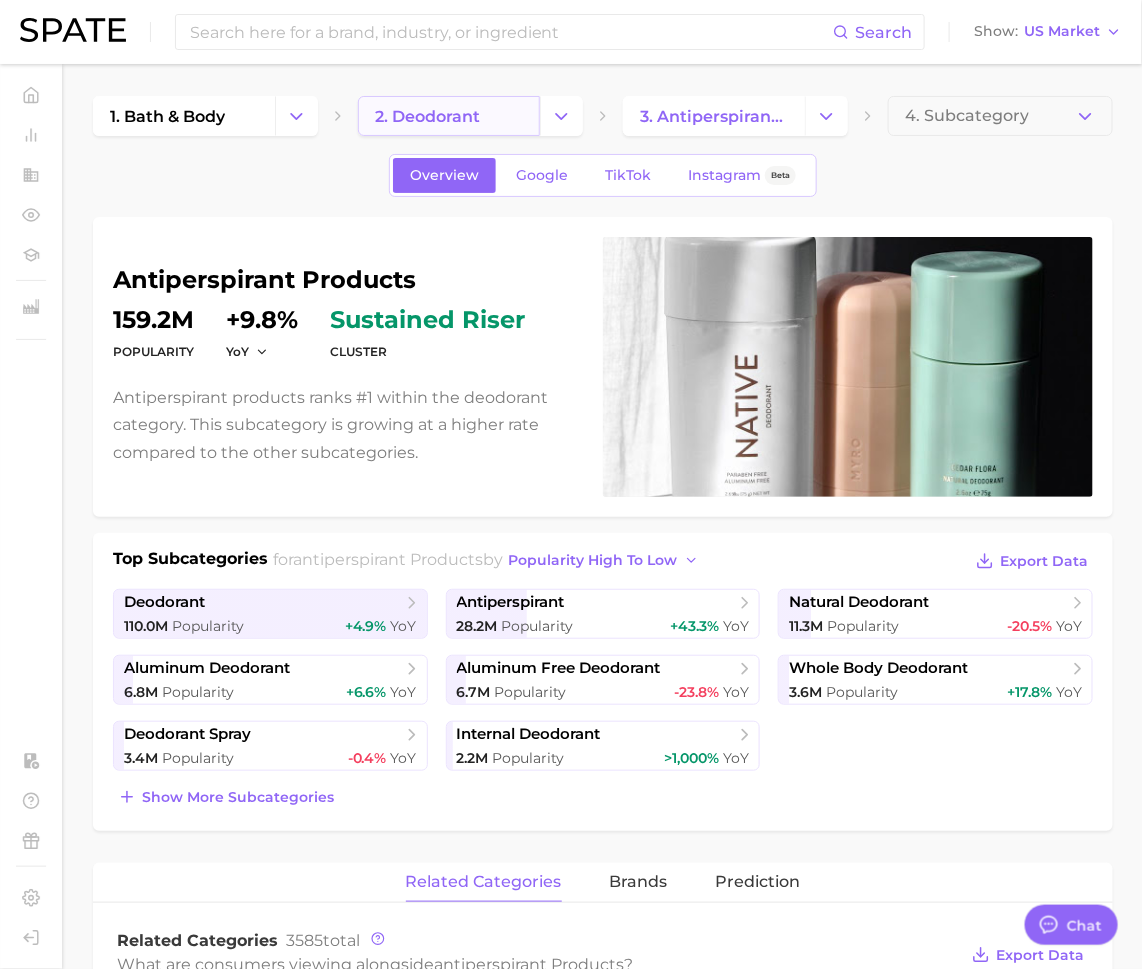 click on "2. deodorant" at bounding box center (449, 116) 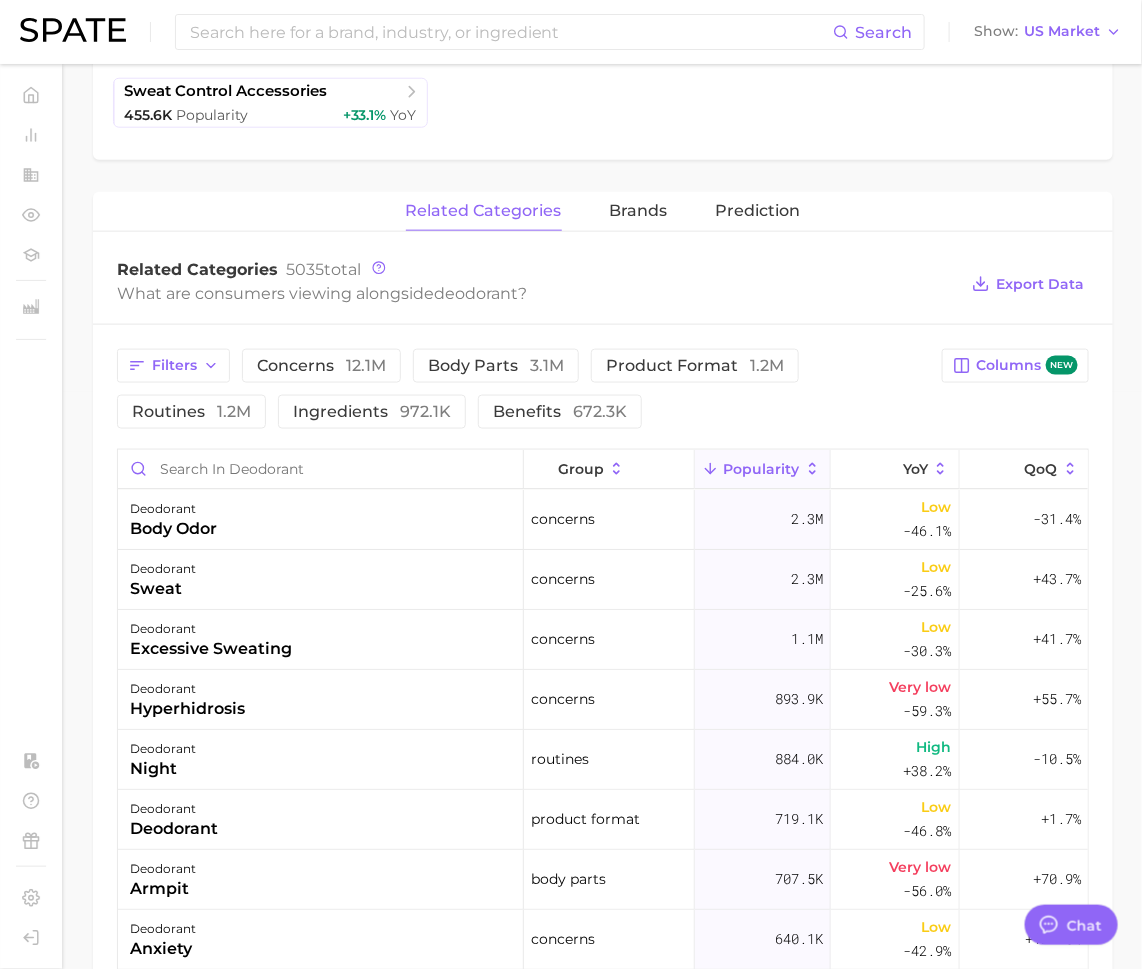 scroll, scrollTop: 667, scrollLeft: 0, axis: vertical 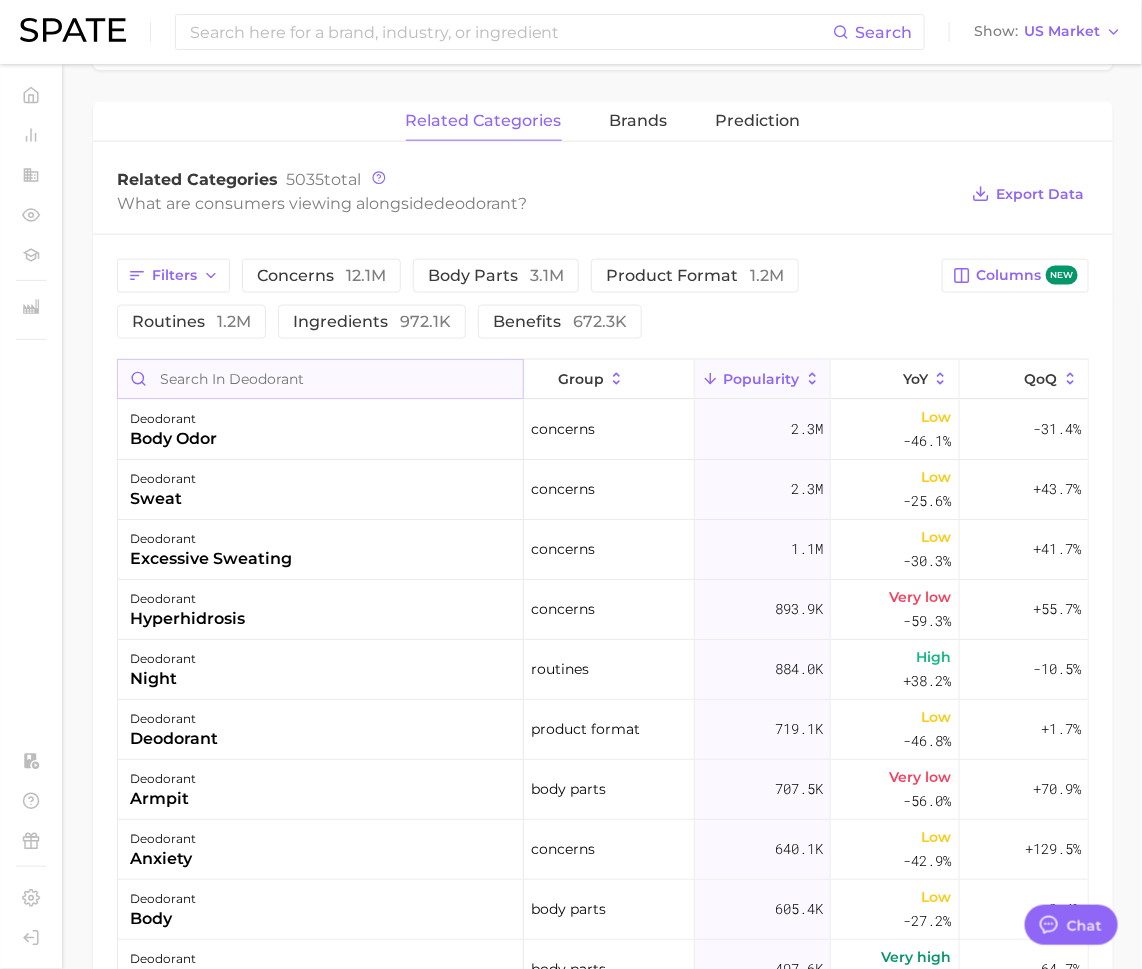 click at bounding box center [320, 379] 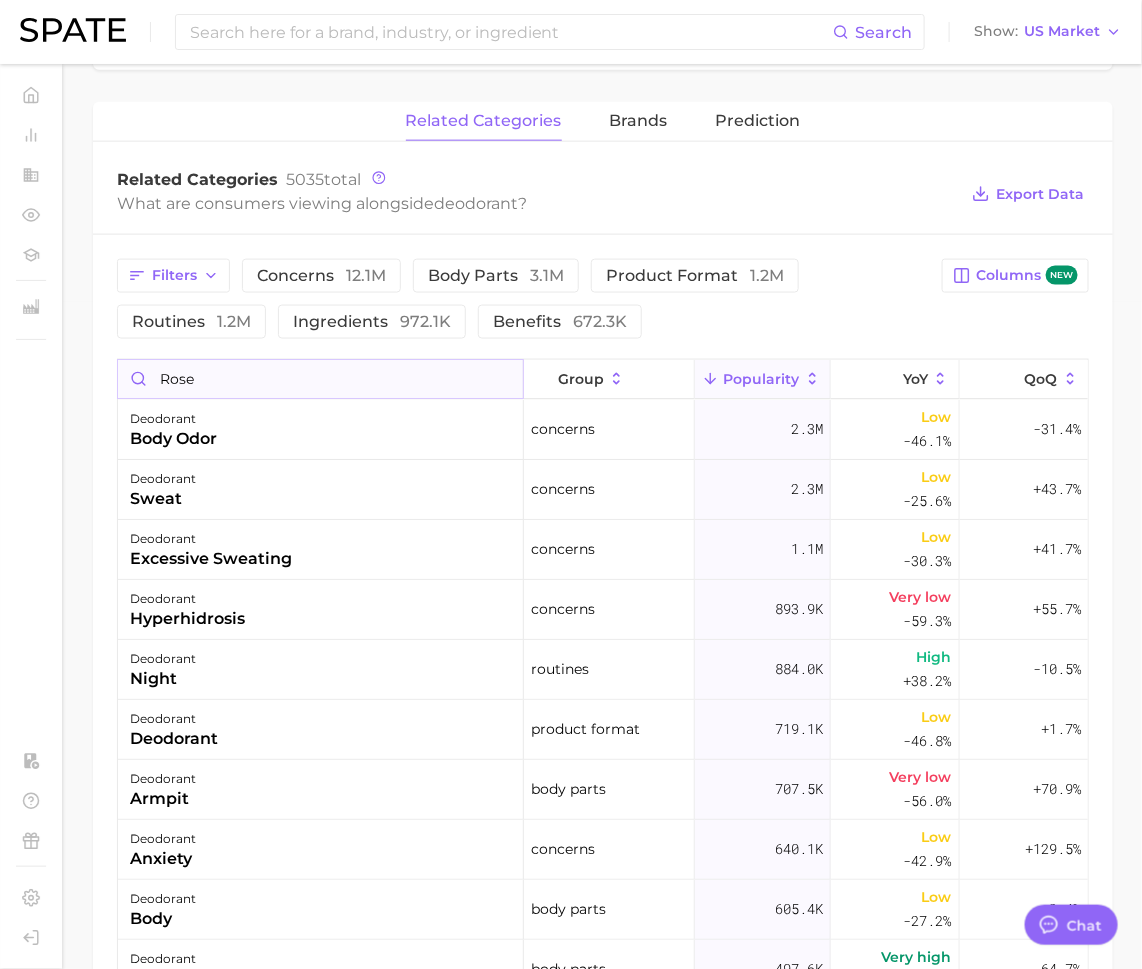 type on "rose" 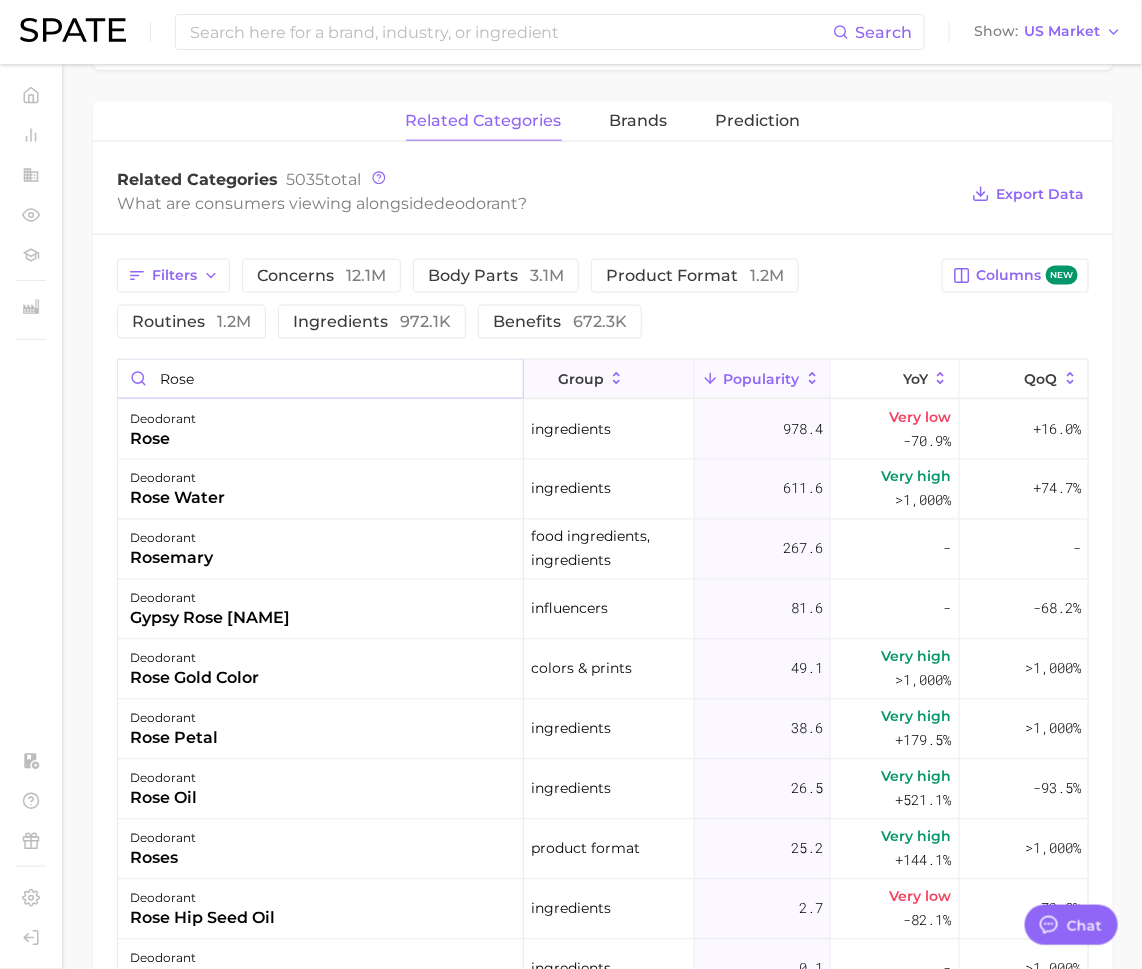 scroll, scrollTop: 0, scrollLeft: 0, axis: both 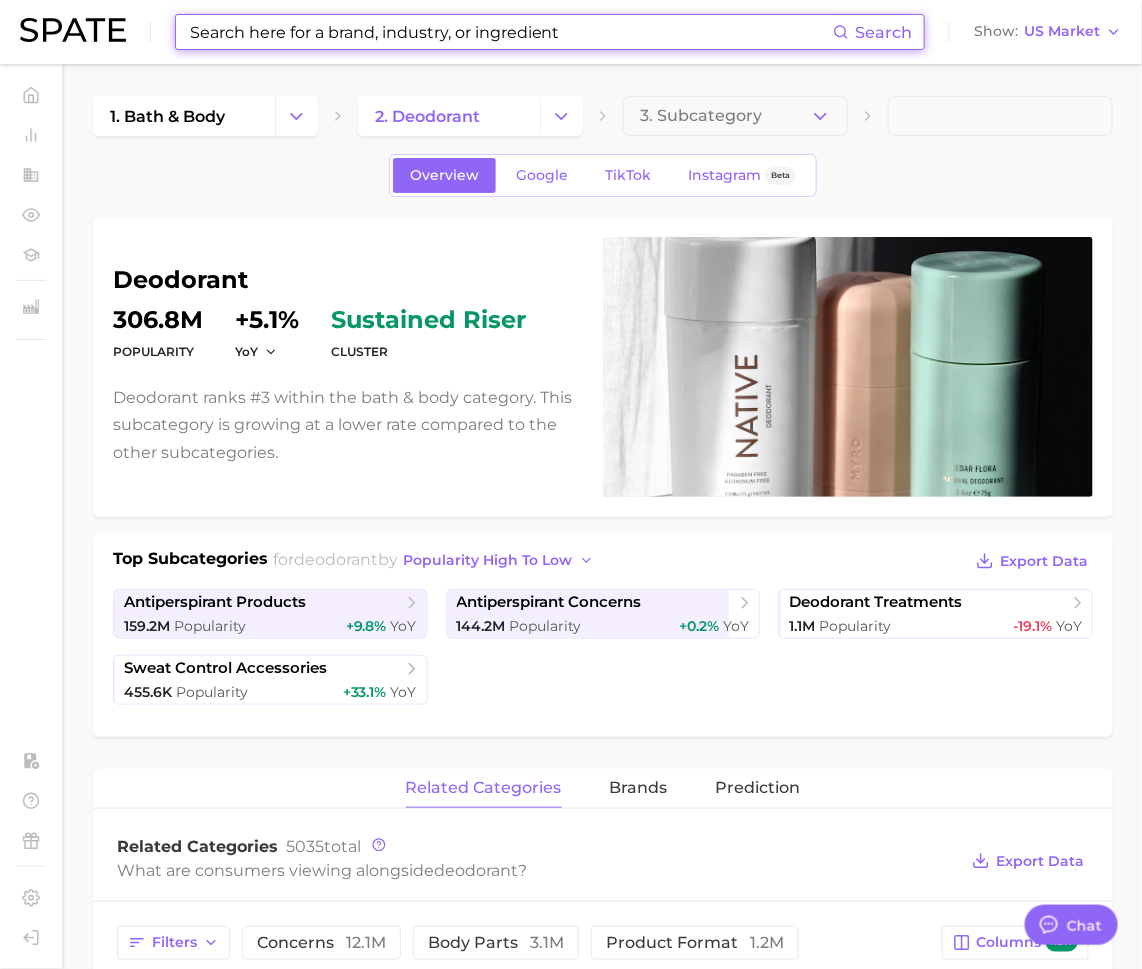 click at bounding box center [510, 32] 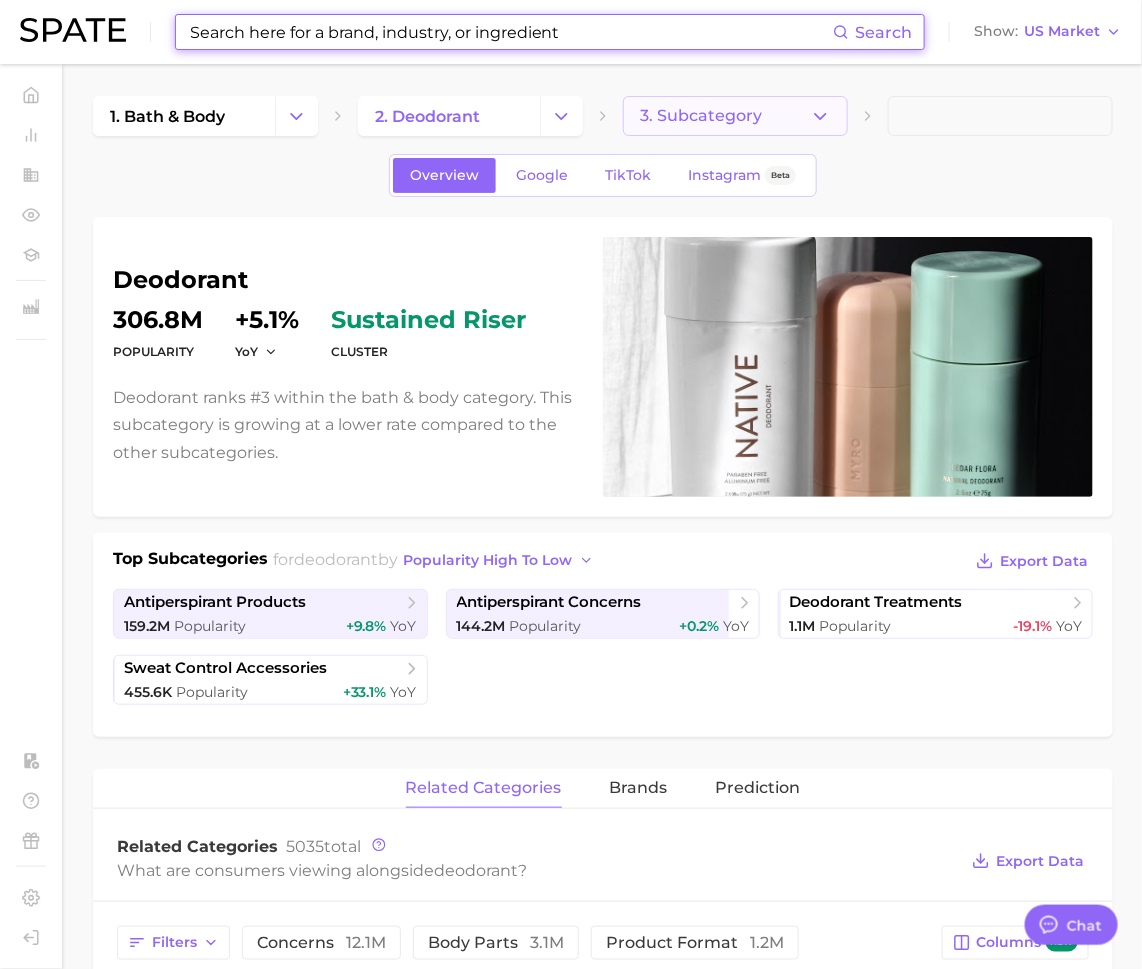 click on "3. Subcategory" at bounding box center (701, 116) 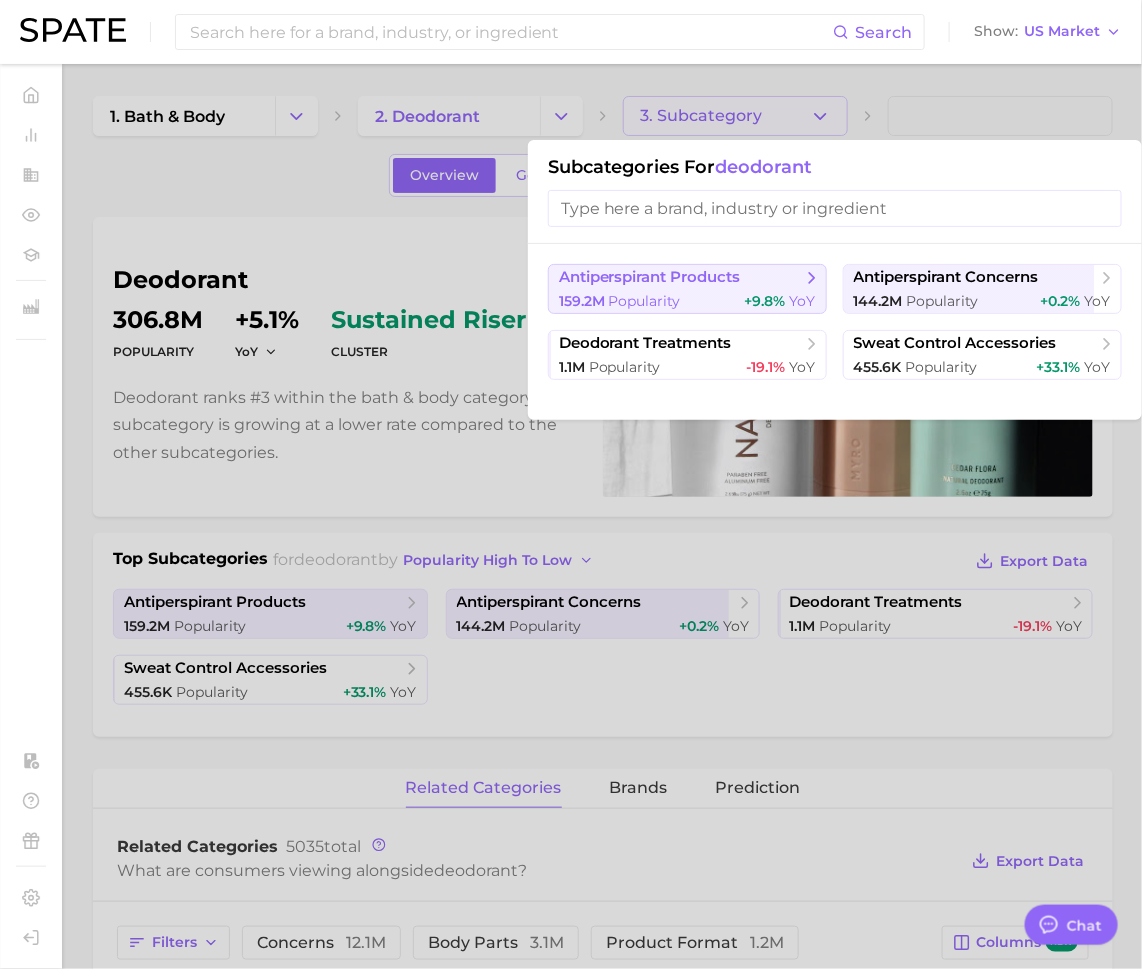 click on "Popularity" at bounding box center (645, 301) 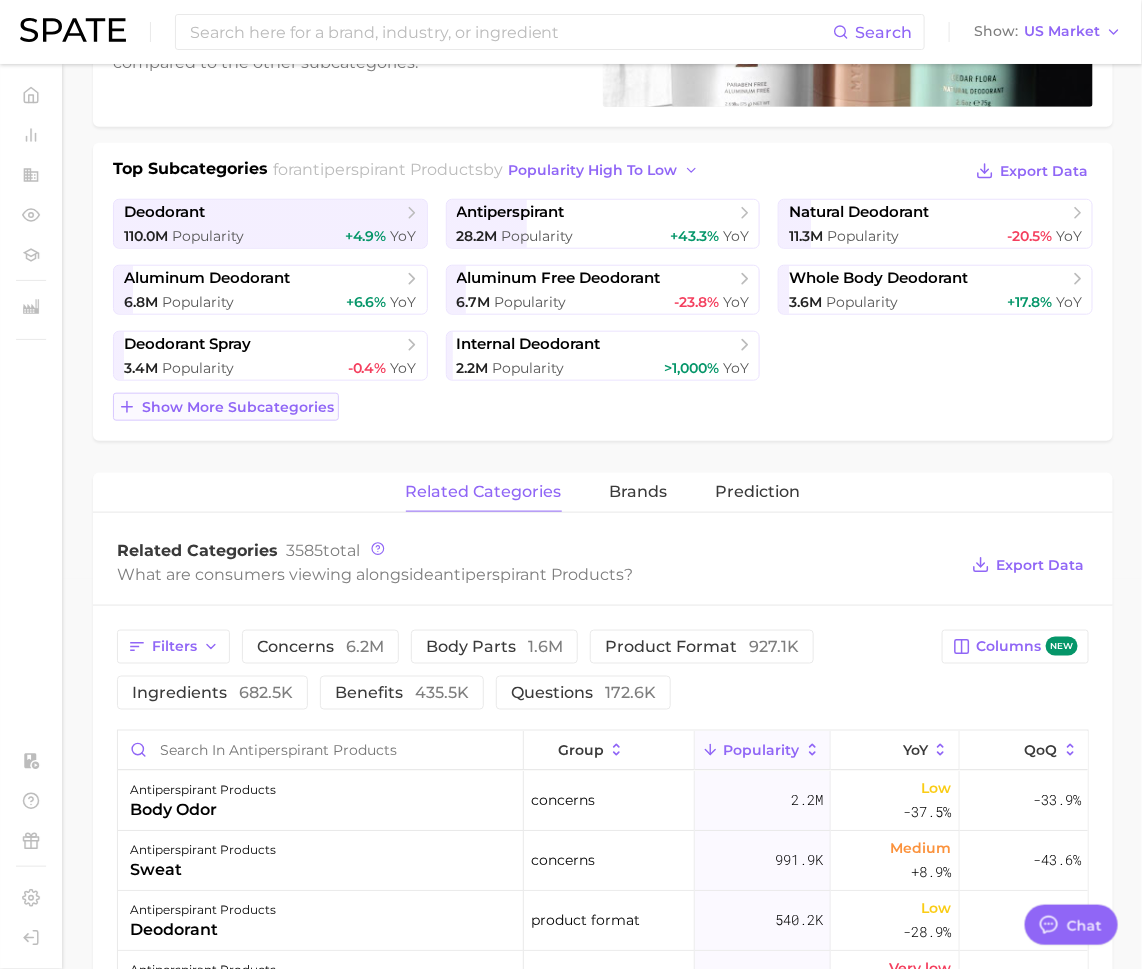 scroll, scrollTop: 395, scrollLeft: 0, axis: vertical 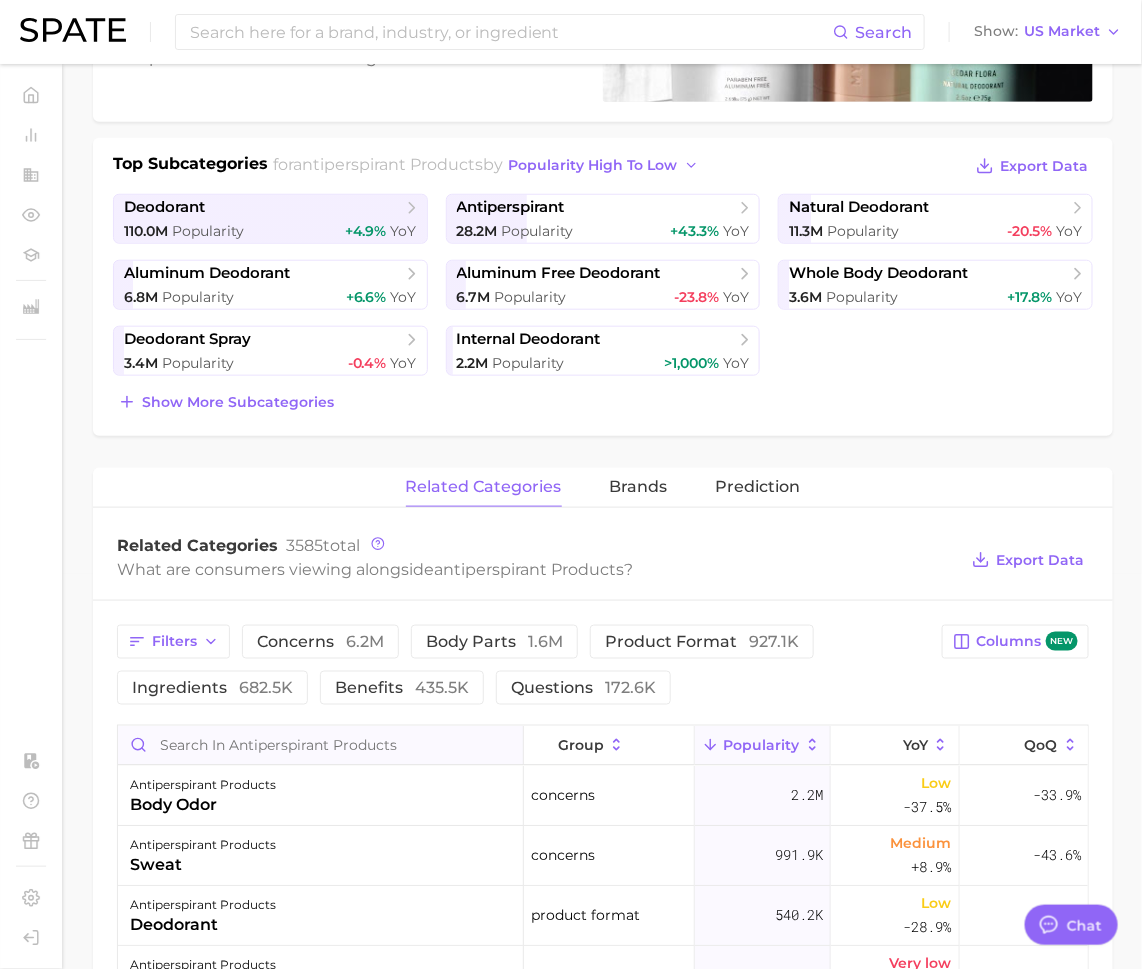 click at bounding box center [321, 745] 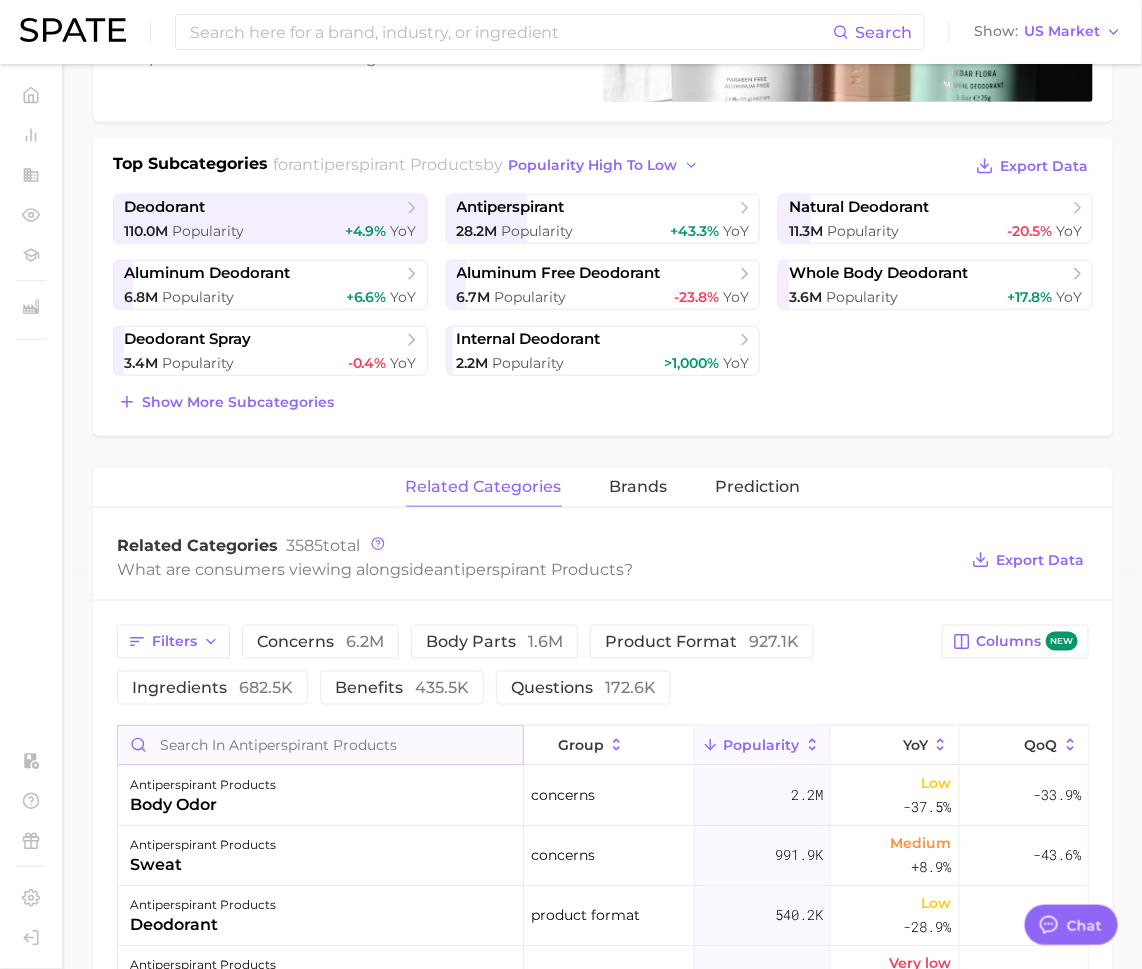 click at bounding box center (320, 745) 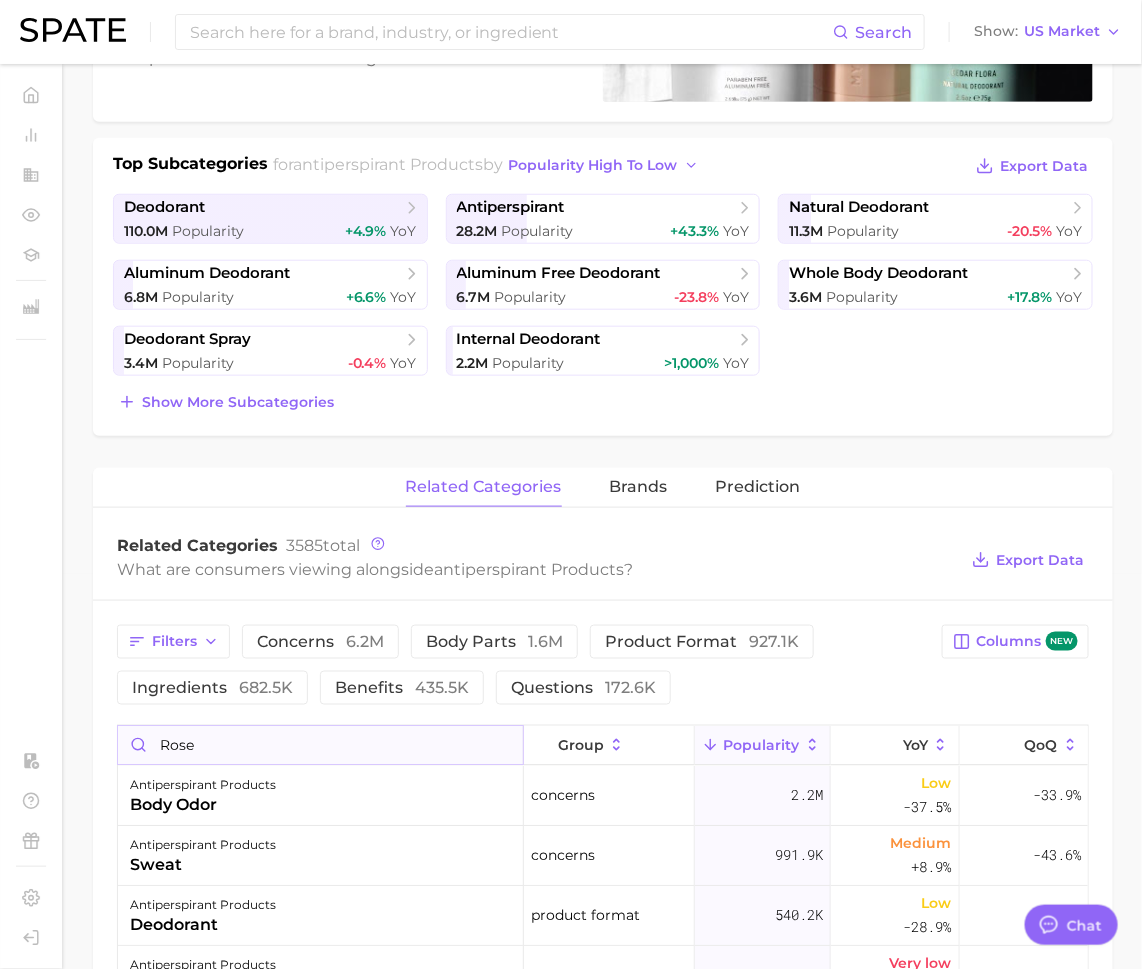 type on "rose" 